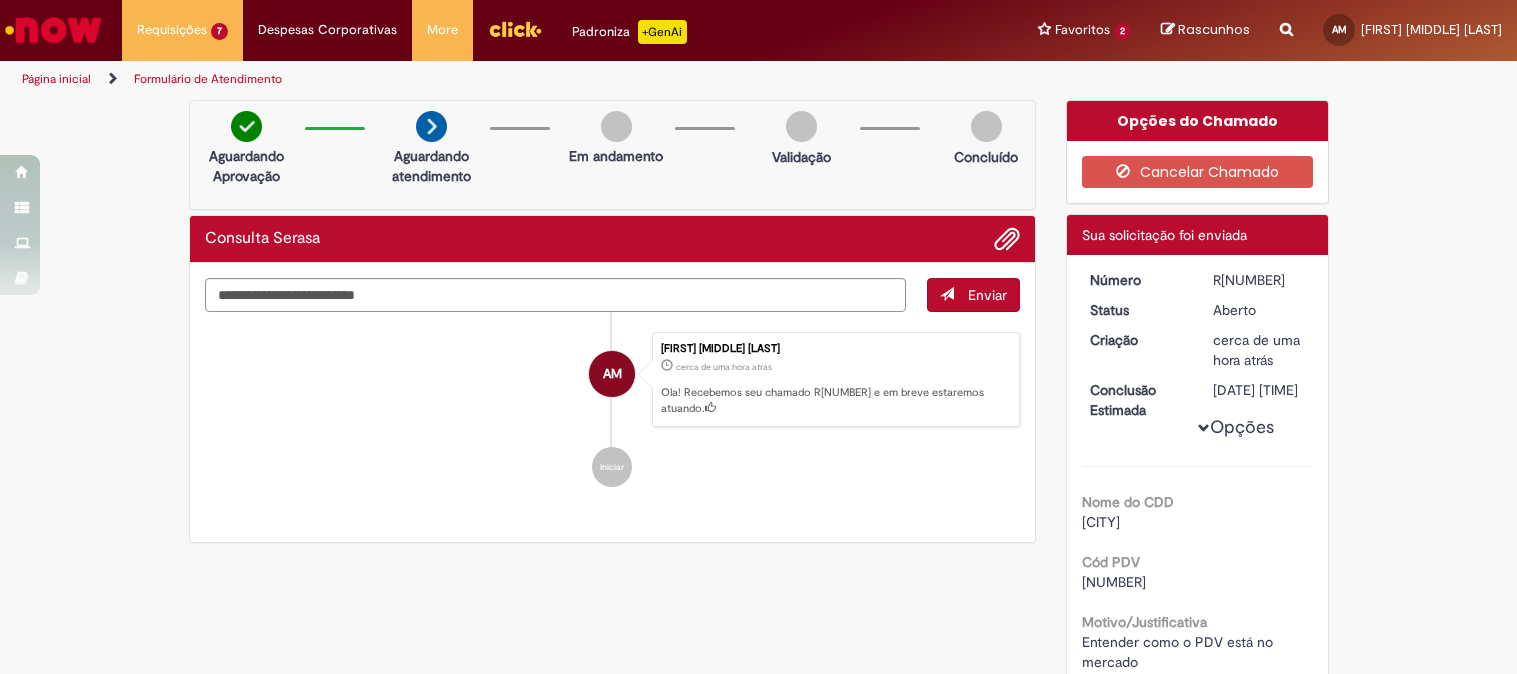 scroll, scrollTop: 0, scrollLeft: 0, axis: both 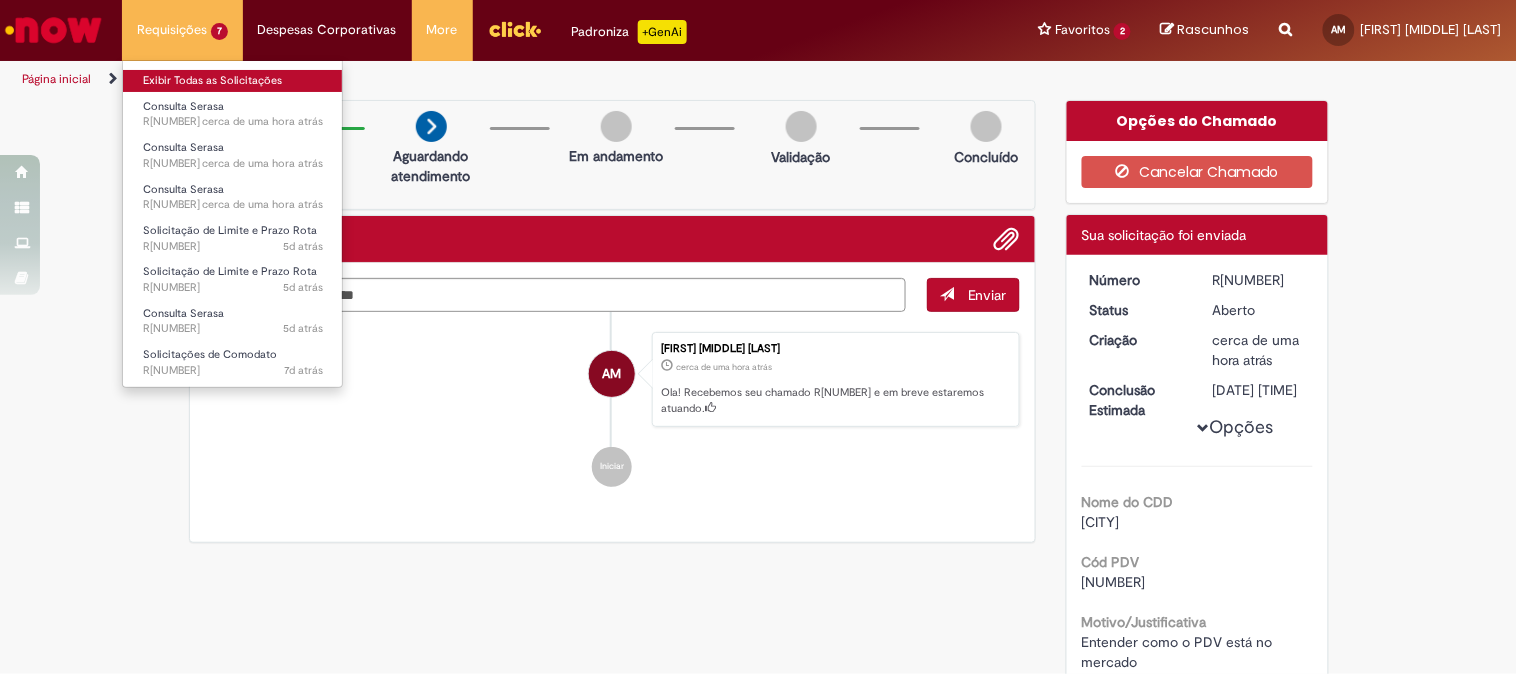 click on "Exibir Todas as Solicitações" at bounding box center [233, 81] 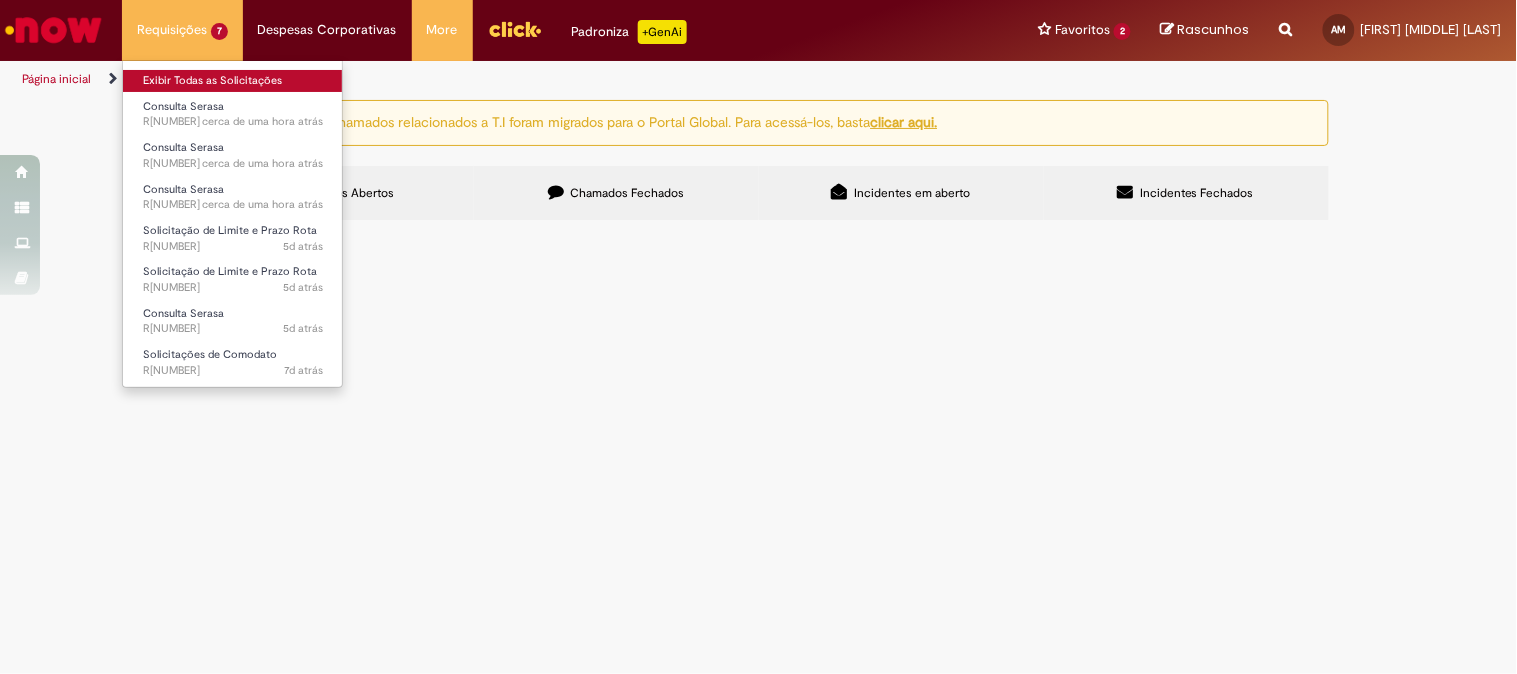 click on "Exibir Todas as Solicitações" at bounding box center [233, 81] 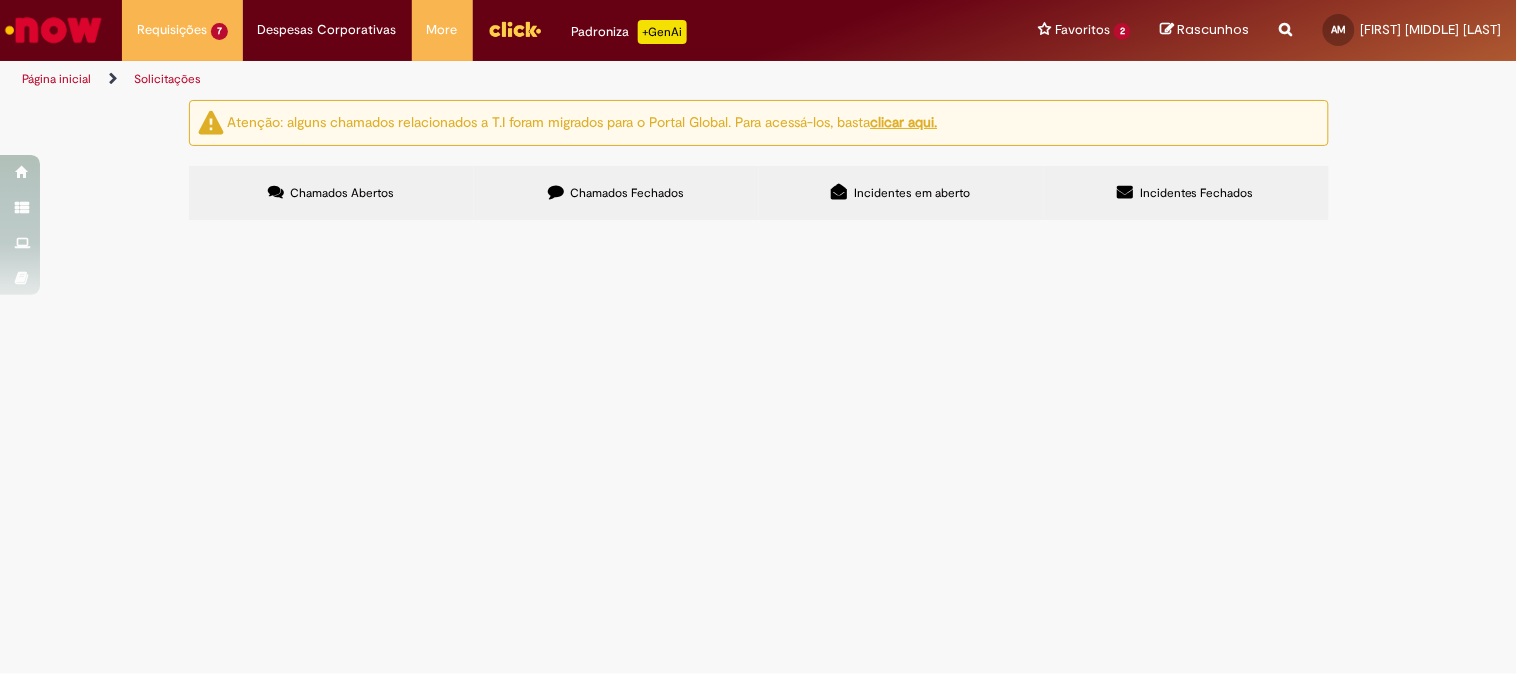 click on "Reportar problema
Artigos
Não encontrou base de conhecimento
Catálogo
Não foram encontradas ofertas
Comunidade
Nenhum resultado encontrado na comunidade" at bounding box center (1286, 30) 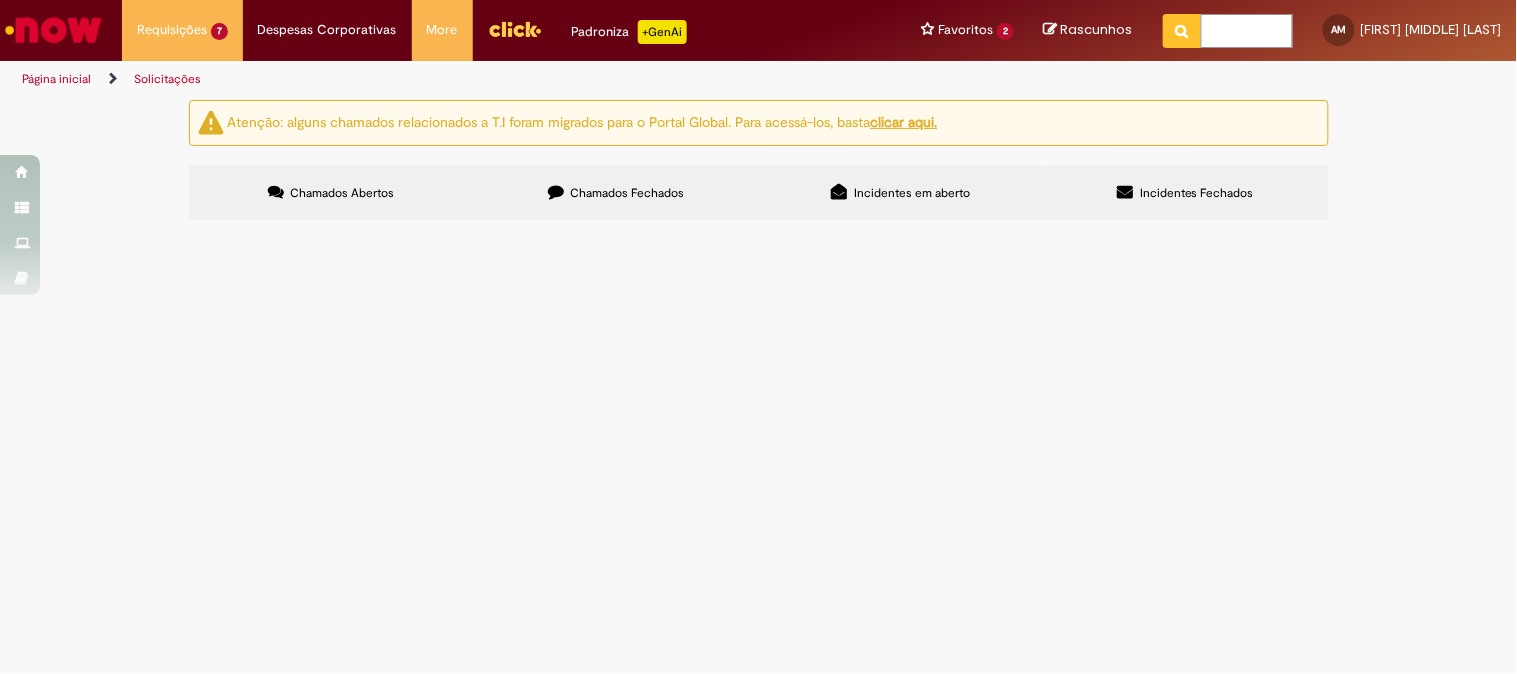 click at bounding box center (1247, 31) 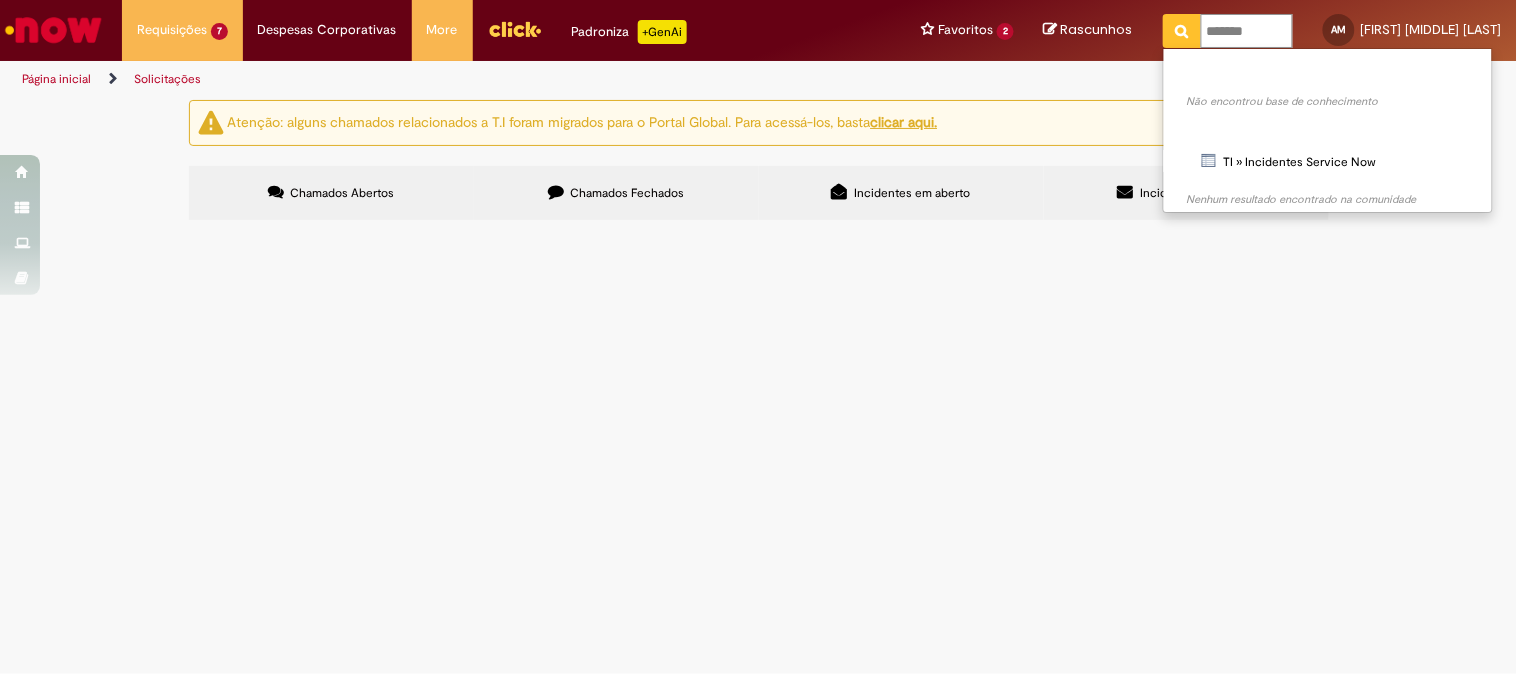 type on "********" 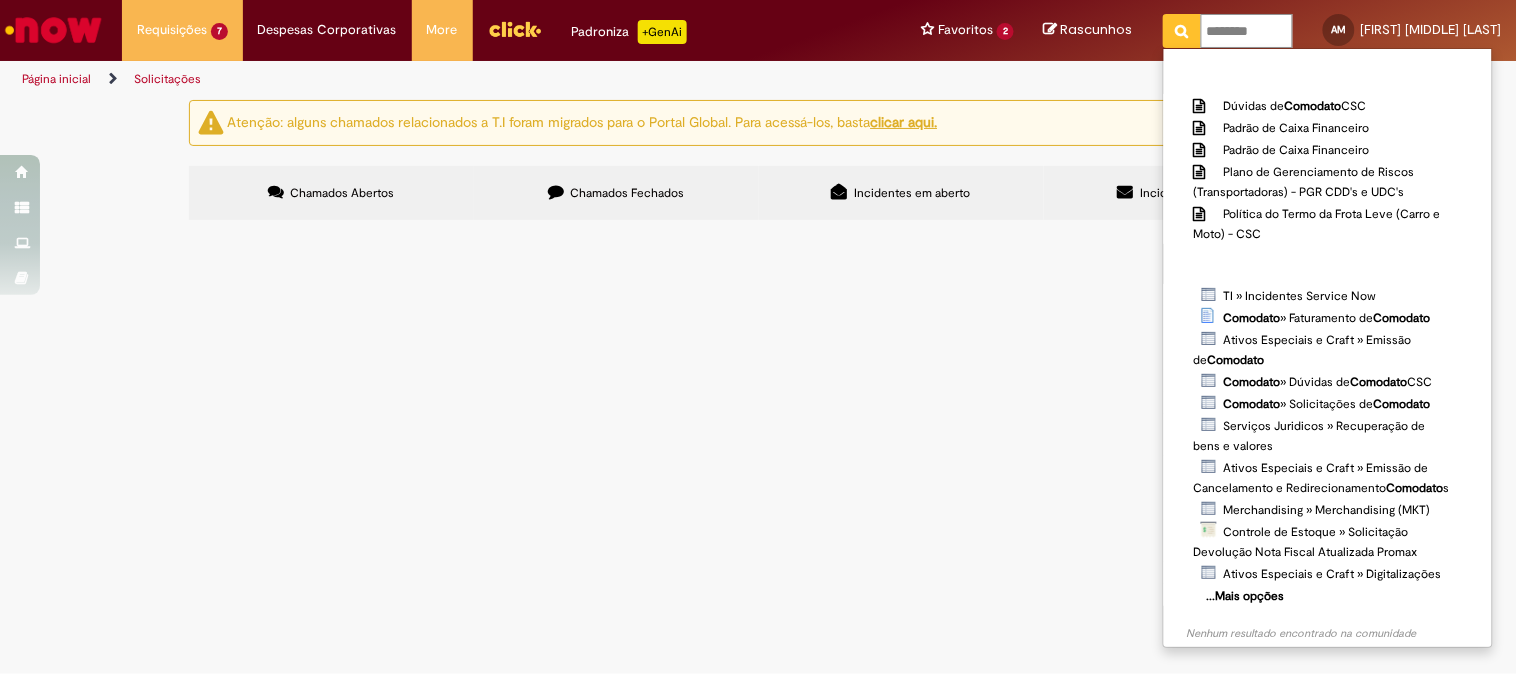 click at bounding box center (1182, 31) 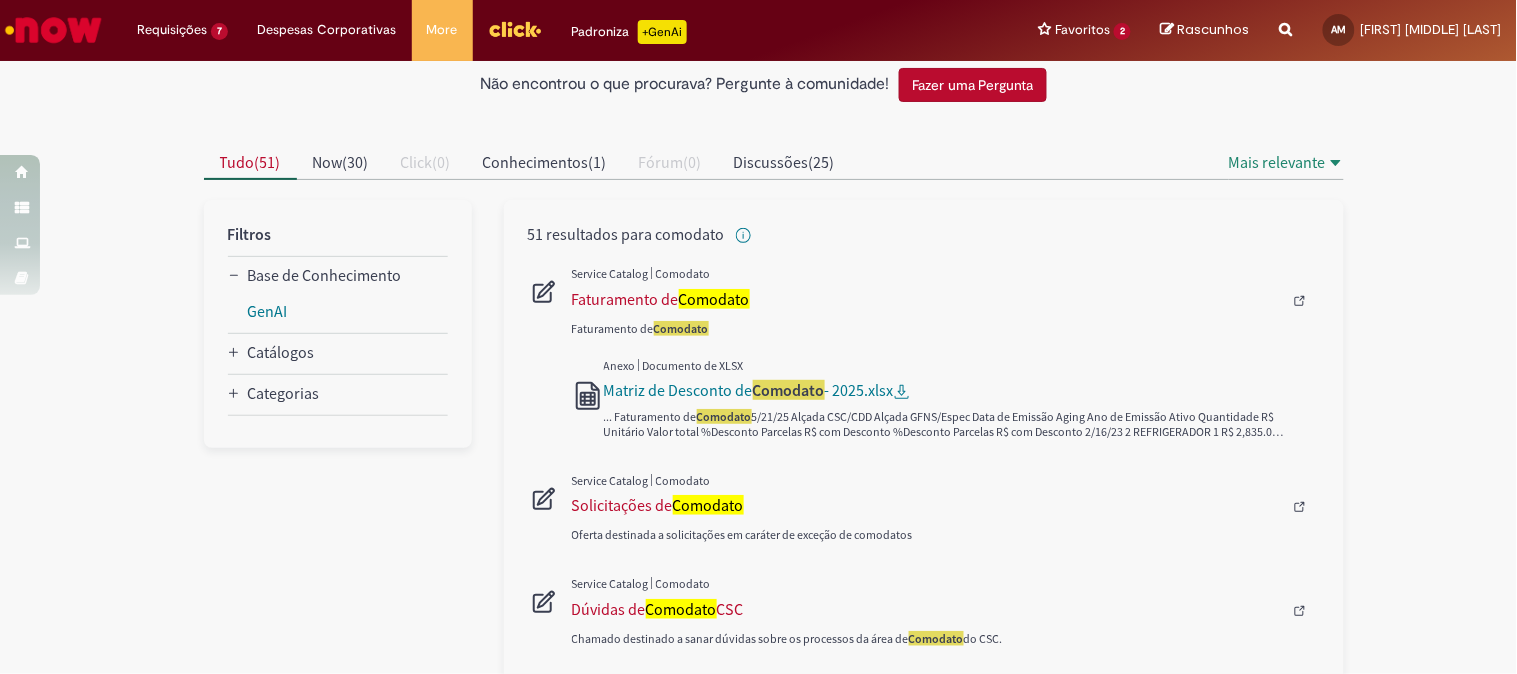scroll, scrollTop: 222, scrollLeft: 0, axis: vertical 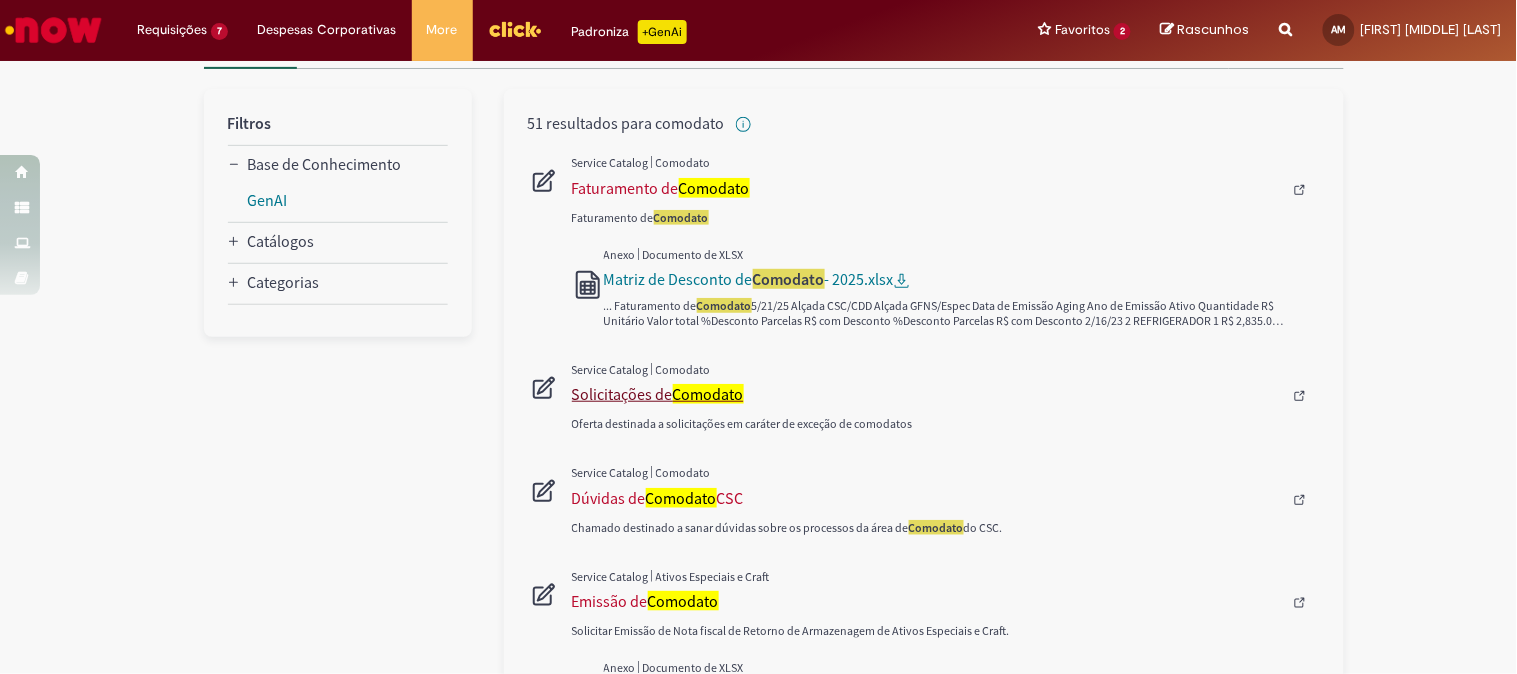 click on "Solicitações de  Comodato" at bounding box center [927, 394] 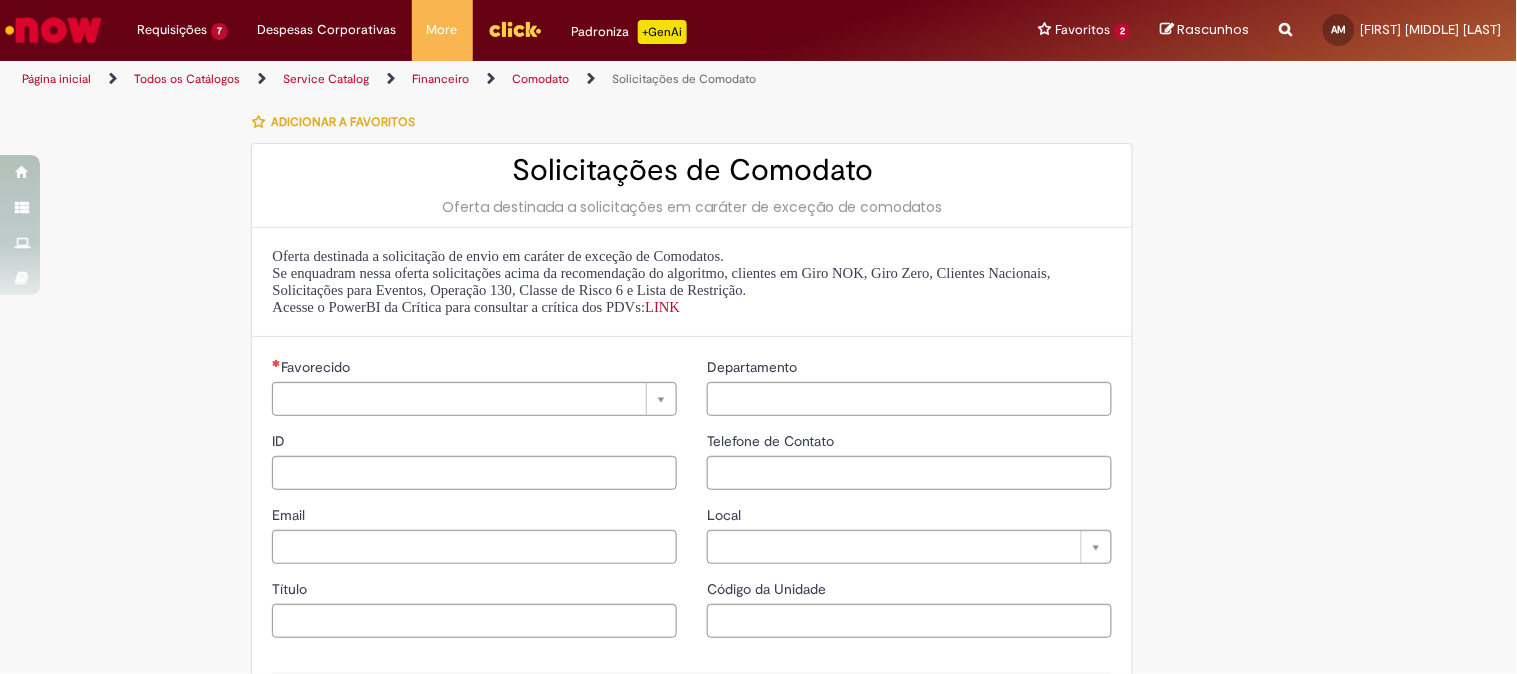 type on "********" 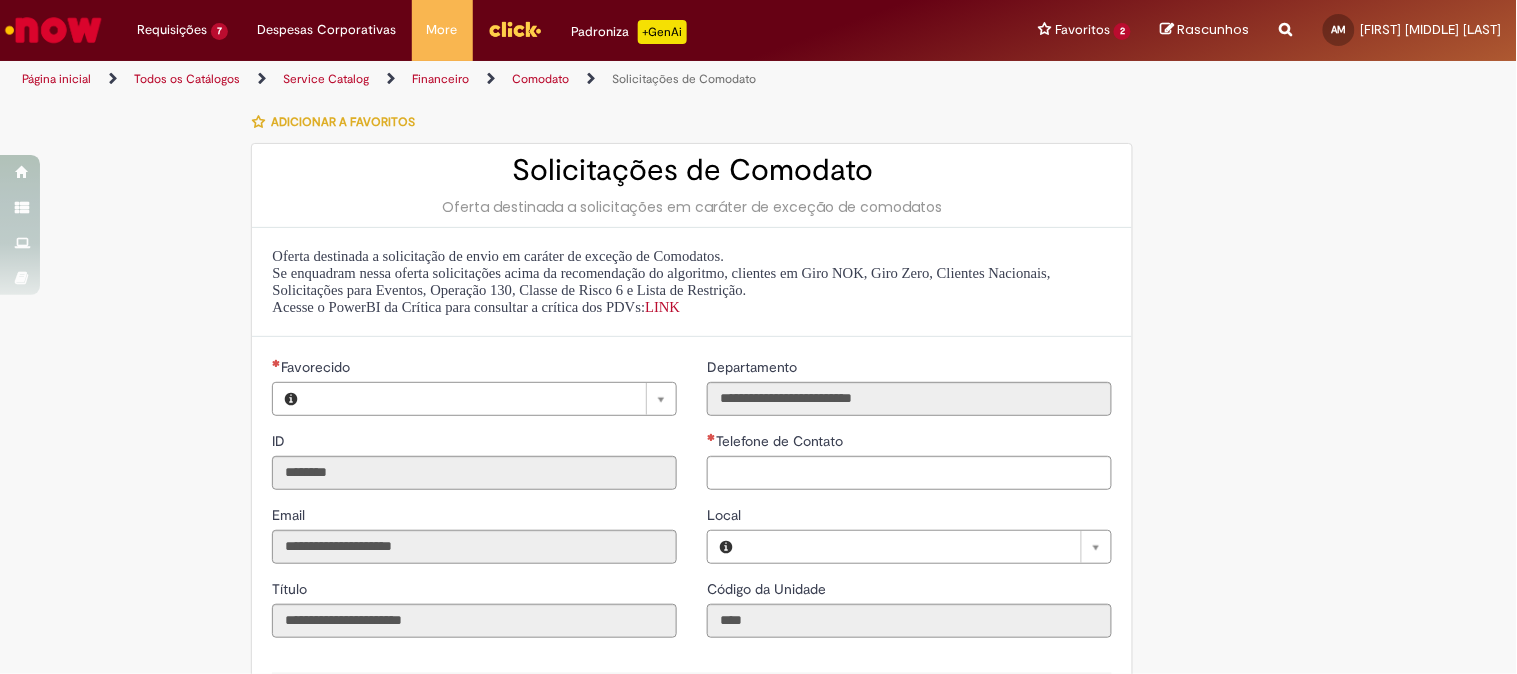 type on "**********" 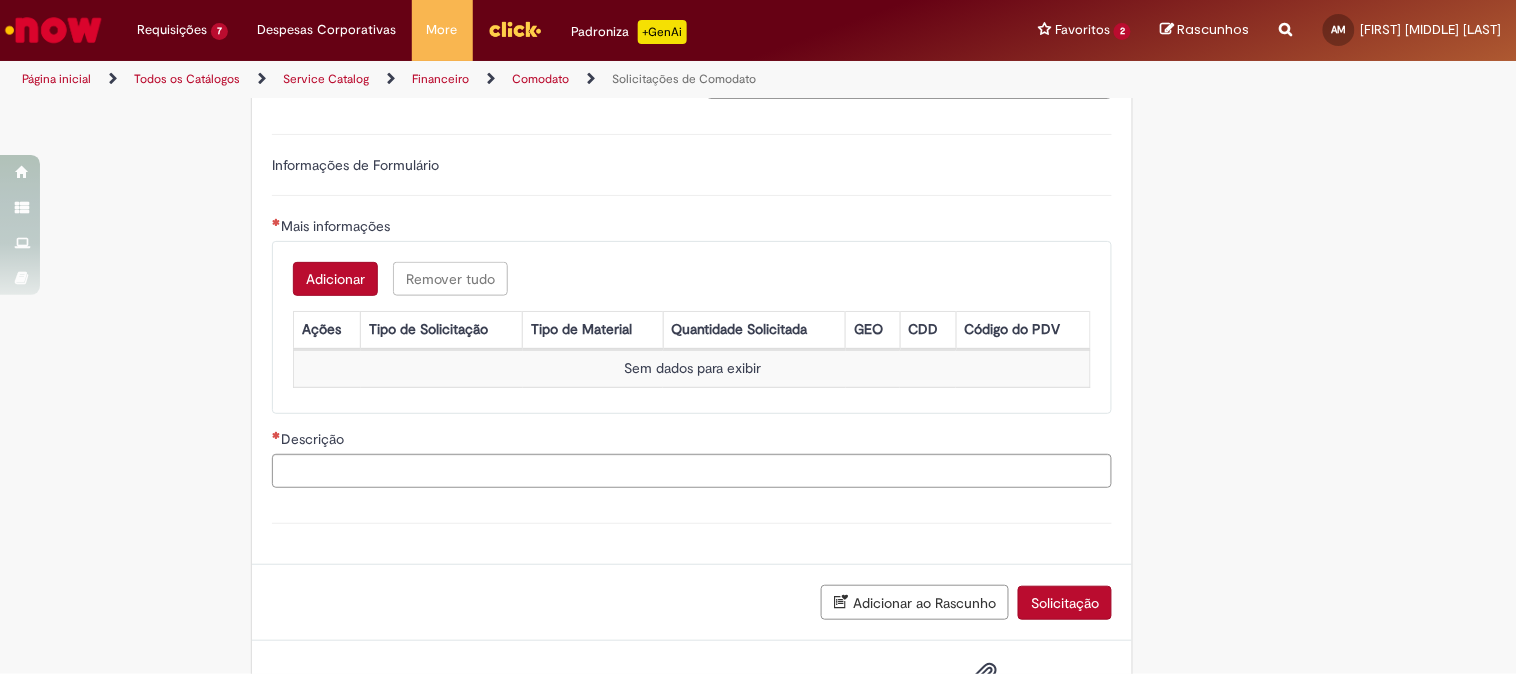 scroll, scrollTop: 111, scrollLeft: 0, axis: vertical 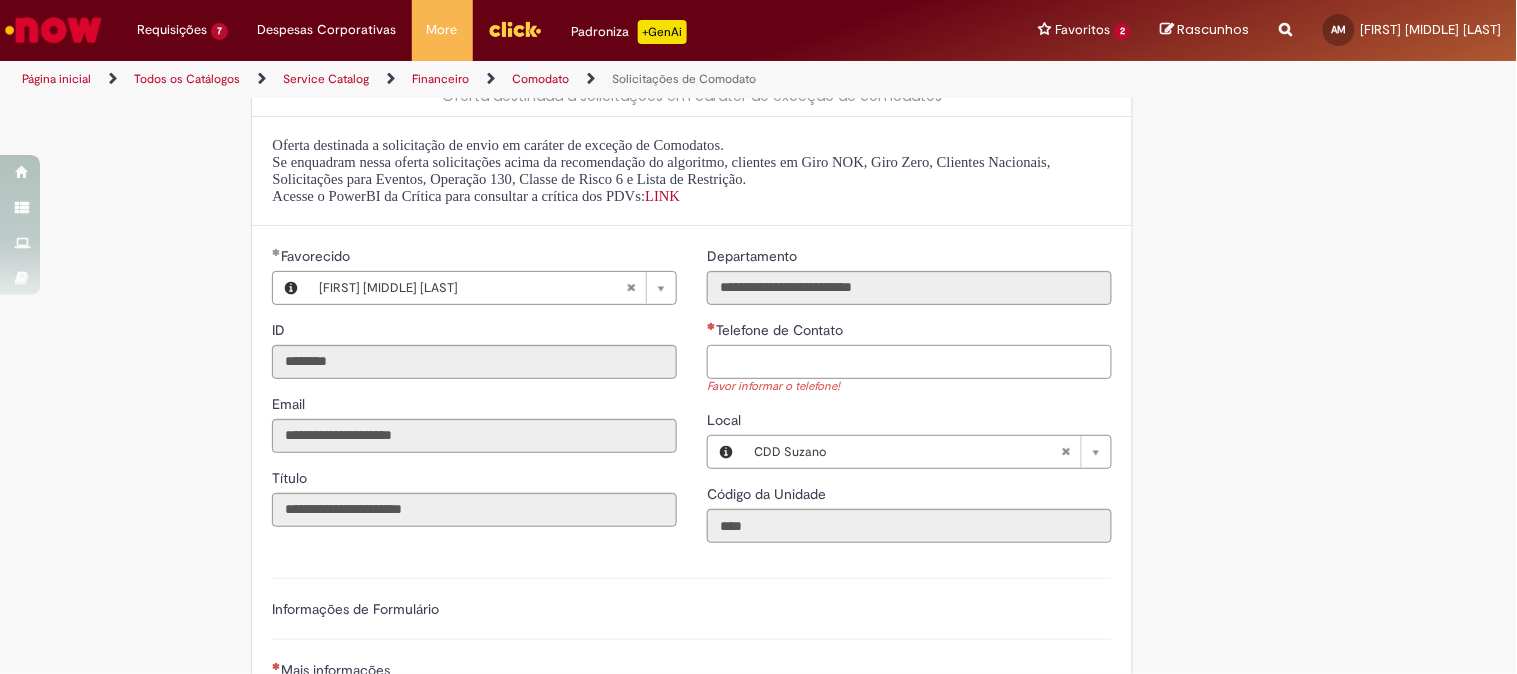 click on "Telefone de Contato" at bounding box center (909, 362) 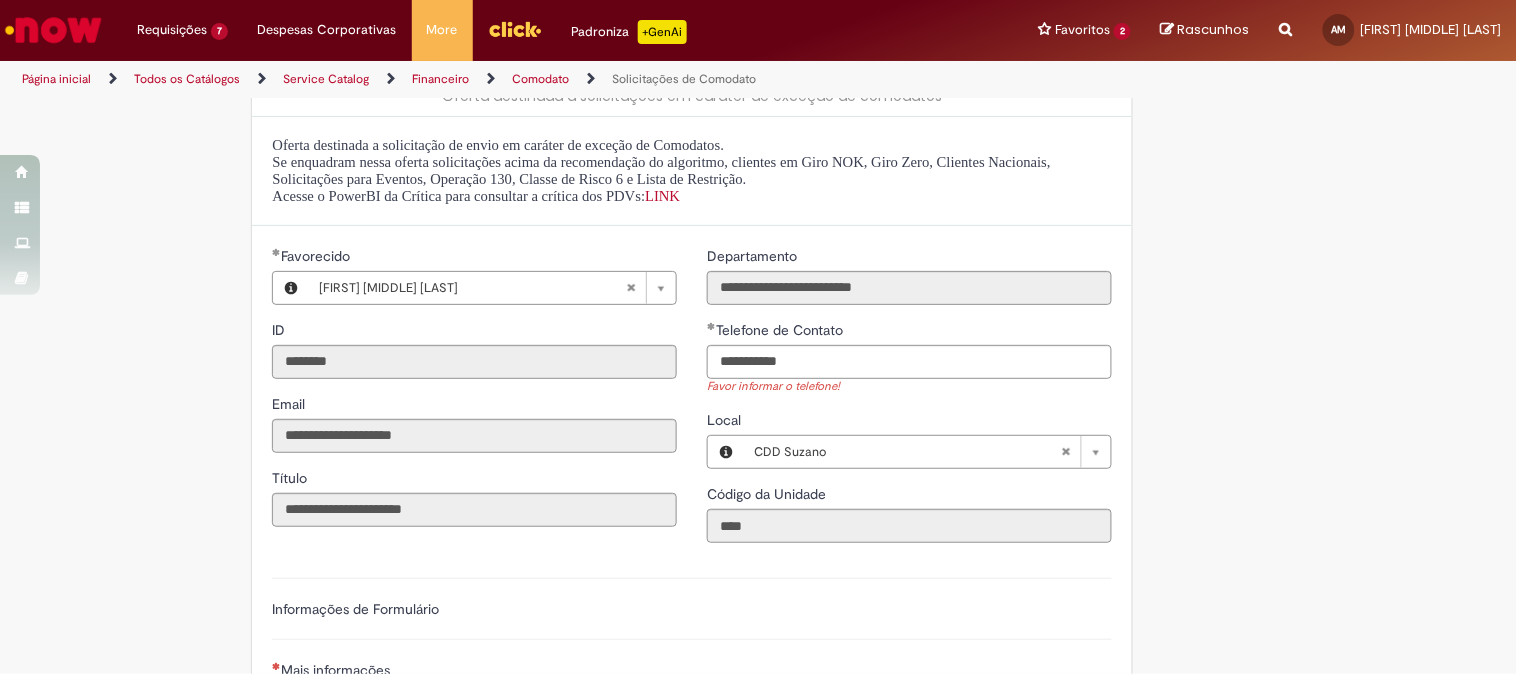 type on "**********" 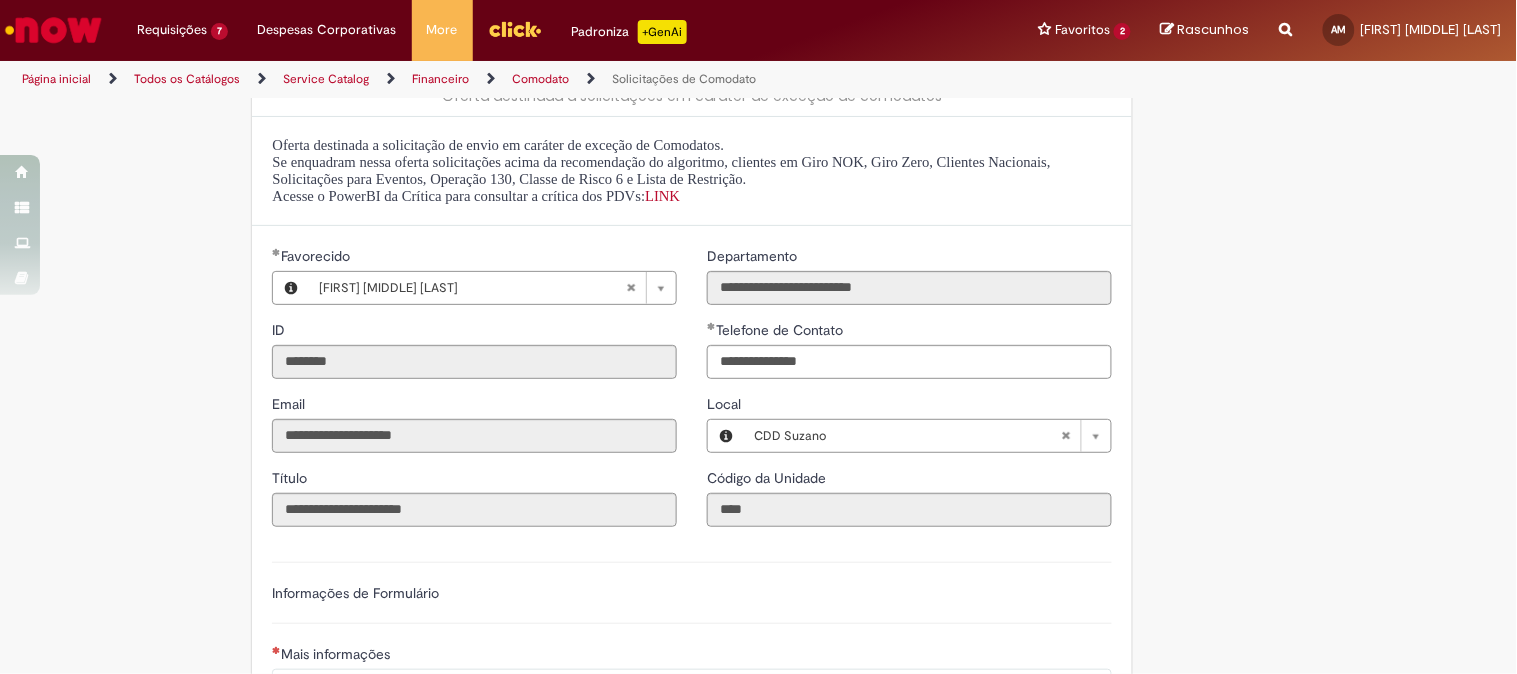 click on "Tire dúvidas com LupiAssist    +GenAI
Oi! Eu sou LupiAssist, uma Inteligência Artificial Generativa em constante aprendizado   Meu conteúdo é monitorado para trazer uma melhor experiência
Dúvidas comuns:
Só mais um instante, estou consultando nossas bases de conhecimento  e escrevendo a melhor resposta pra você!
Title
Lorem ipsum dolor sit amet    Fazer uma nova pergunta
Gerei esta resposta utilizando IA Generativa em conjunto com os nossos padrões. Em caso de divergência, os documentos oficiais prevalecerão.
Saiba mais em:
Ou ligue para:
E aí, te ajudei?
Sim, obrigado!" at bounding box center [758, 583] 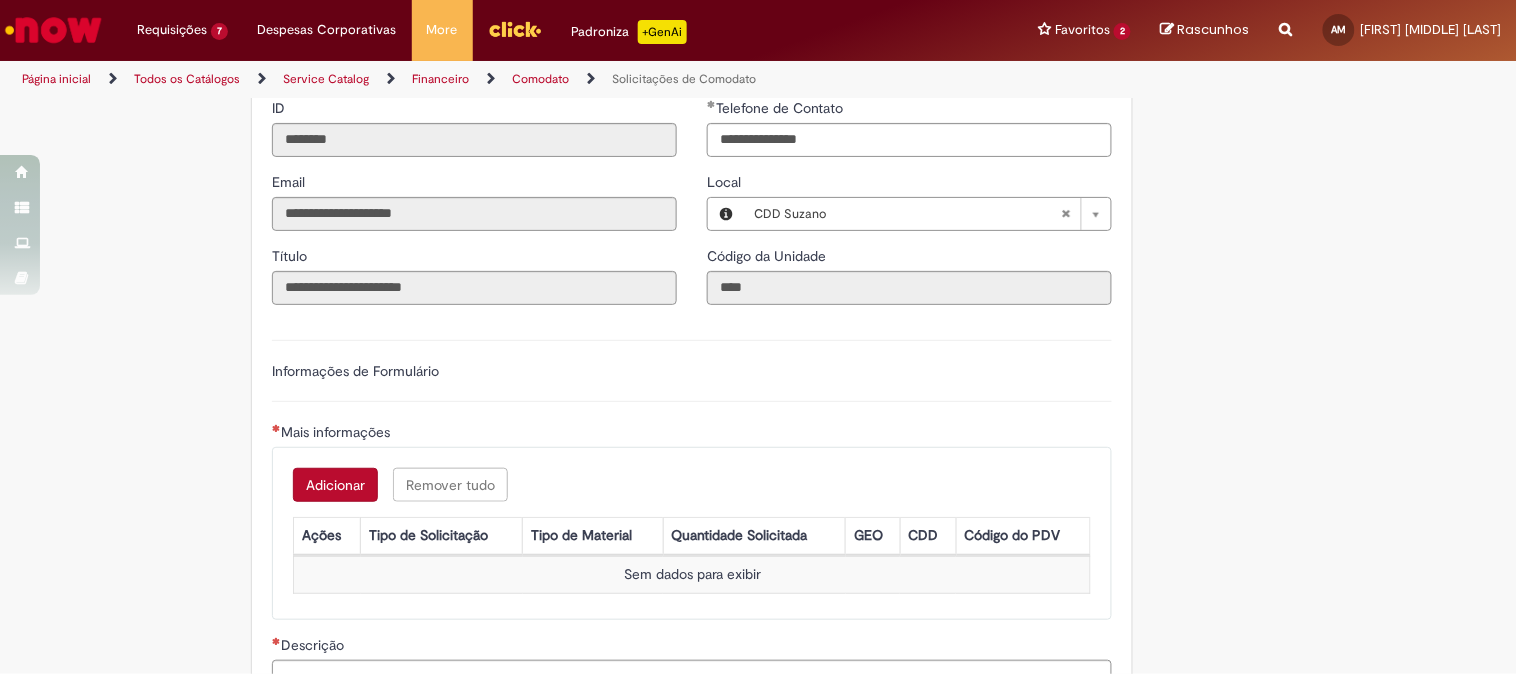 scroll, scrollTop: 444, scrollLeft: 0, axis: vertical 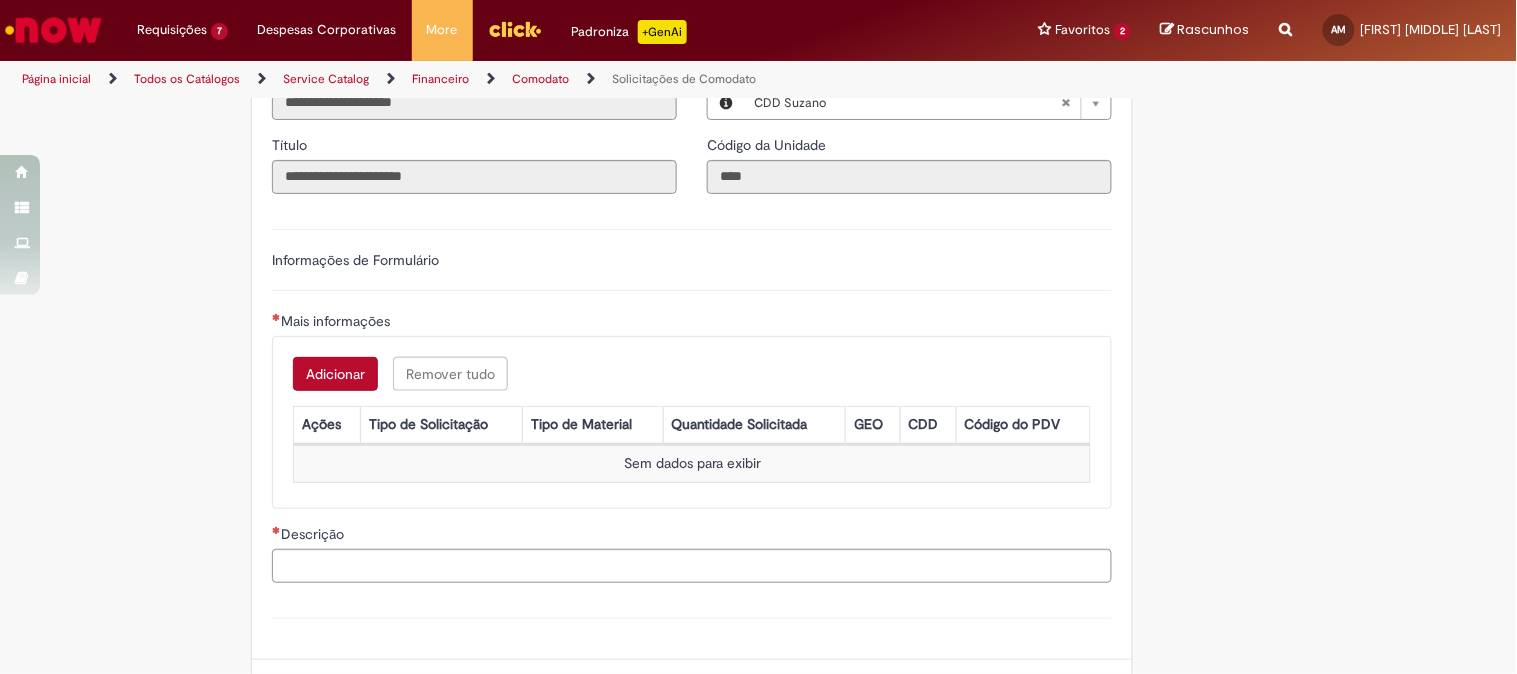 click on "Adicionar" at bounding box center (335, 374) 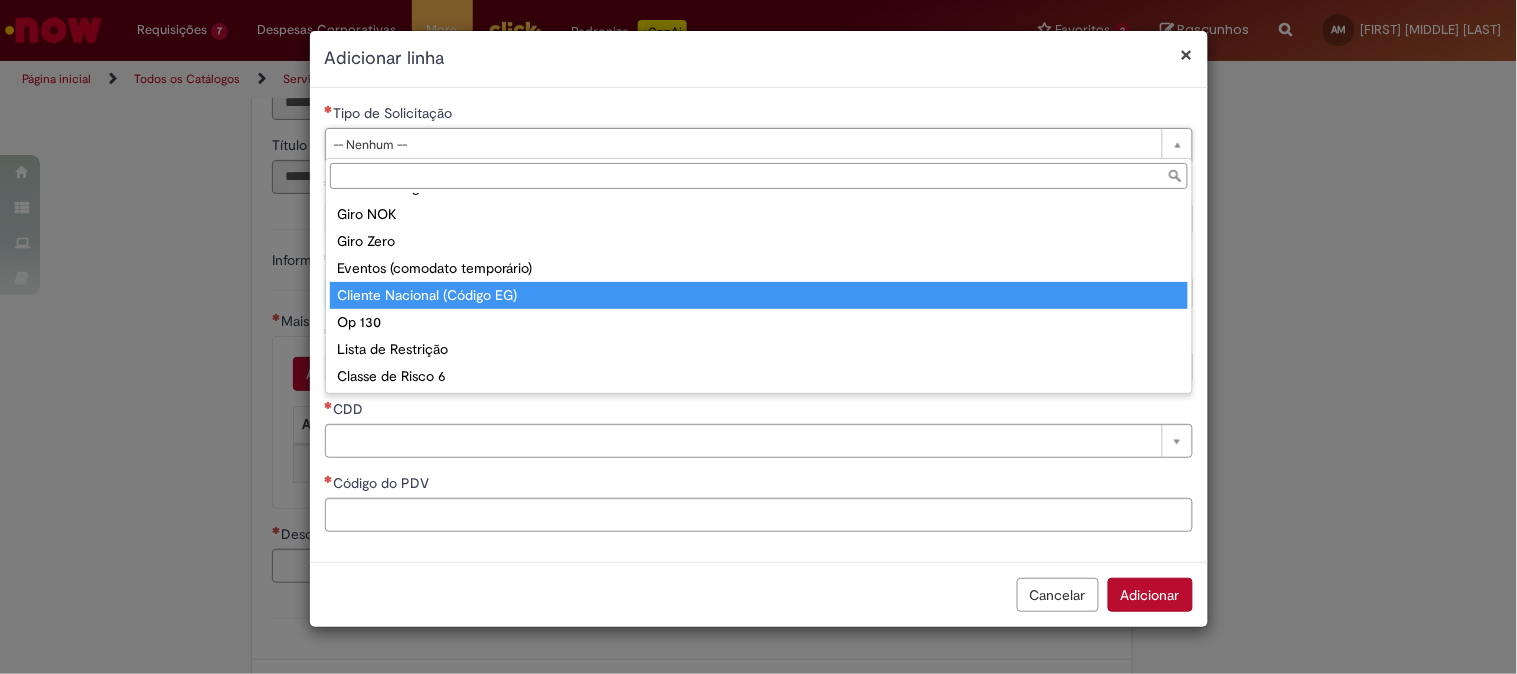 scroll, scrollTop: 0, scrollLeft: 0, axis: both 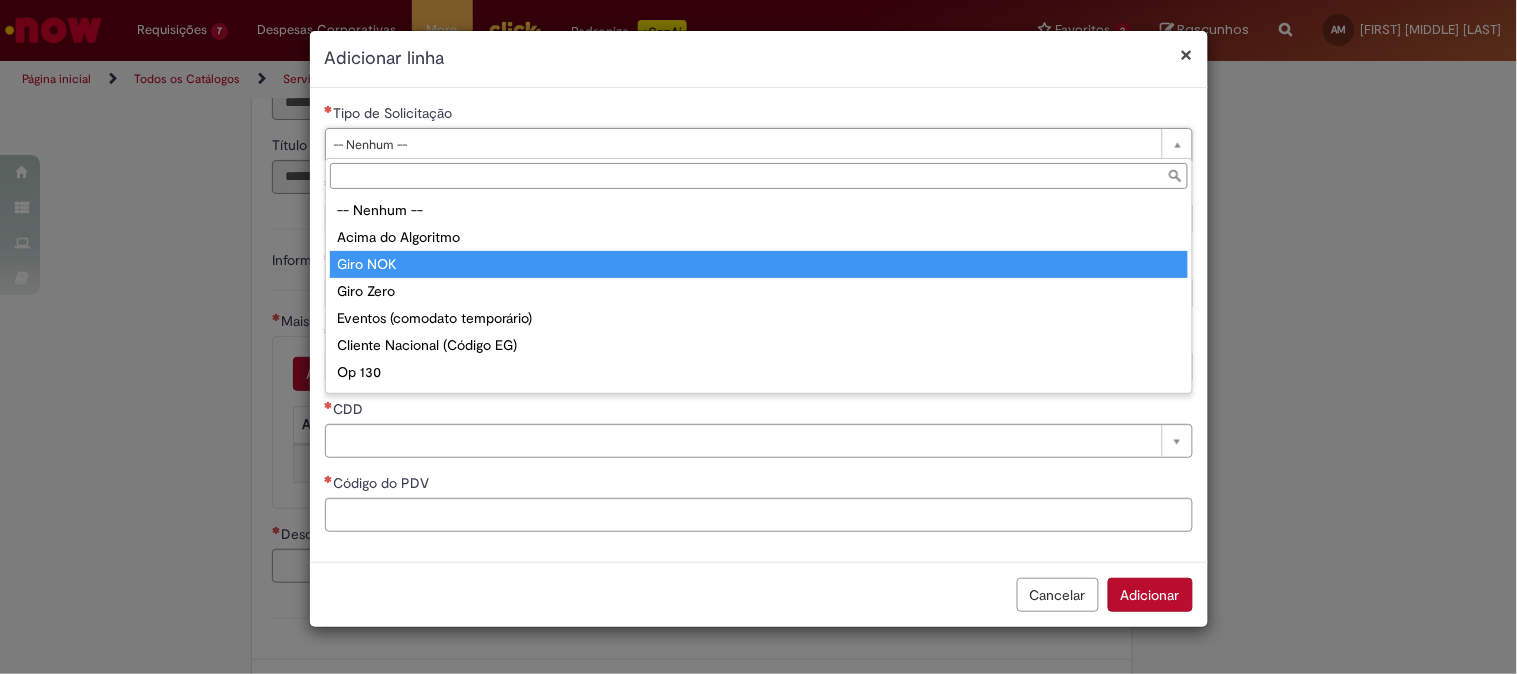 type on "********" 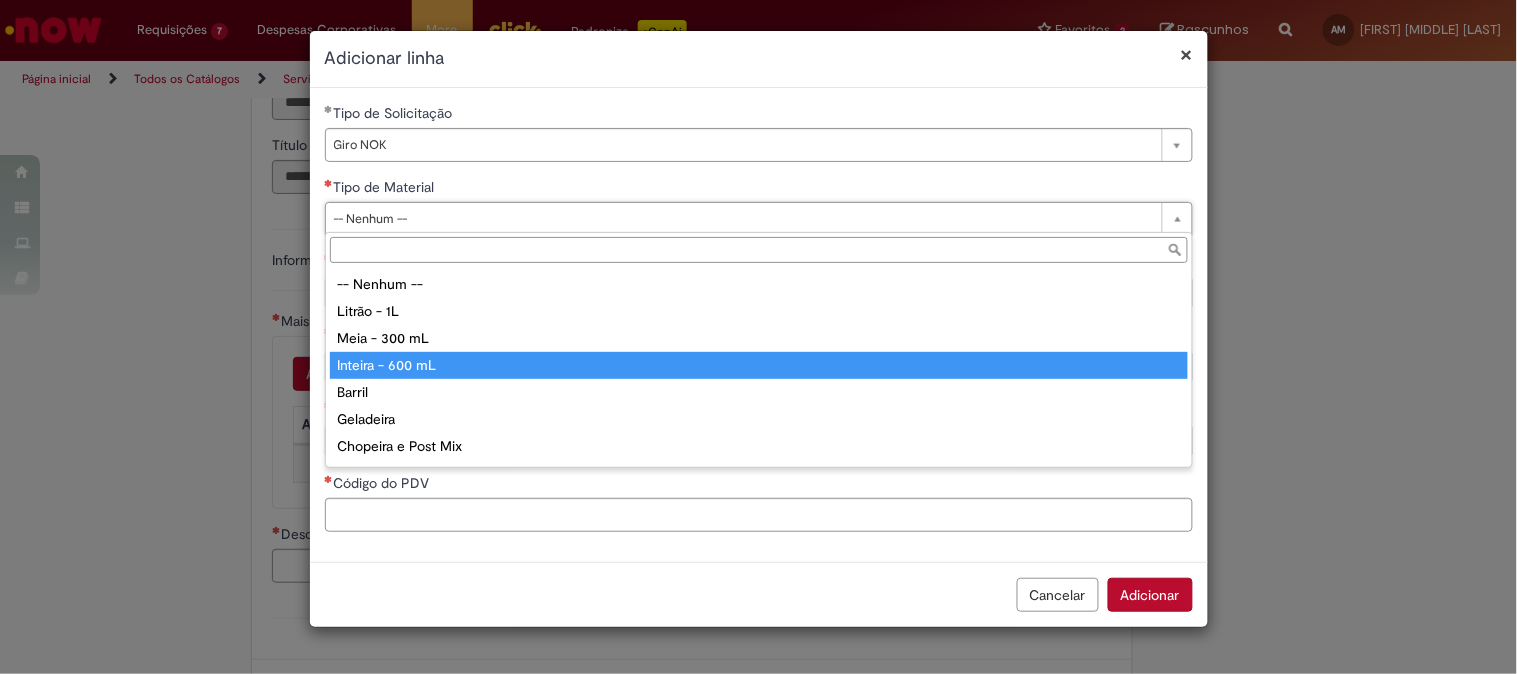 scroll, scrollTop: 77, scrollLeft: 0, axis: vertical 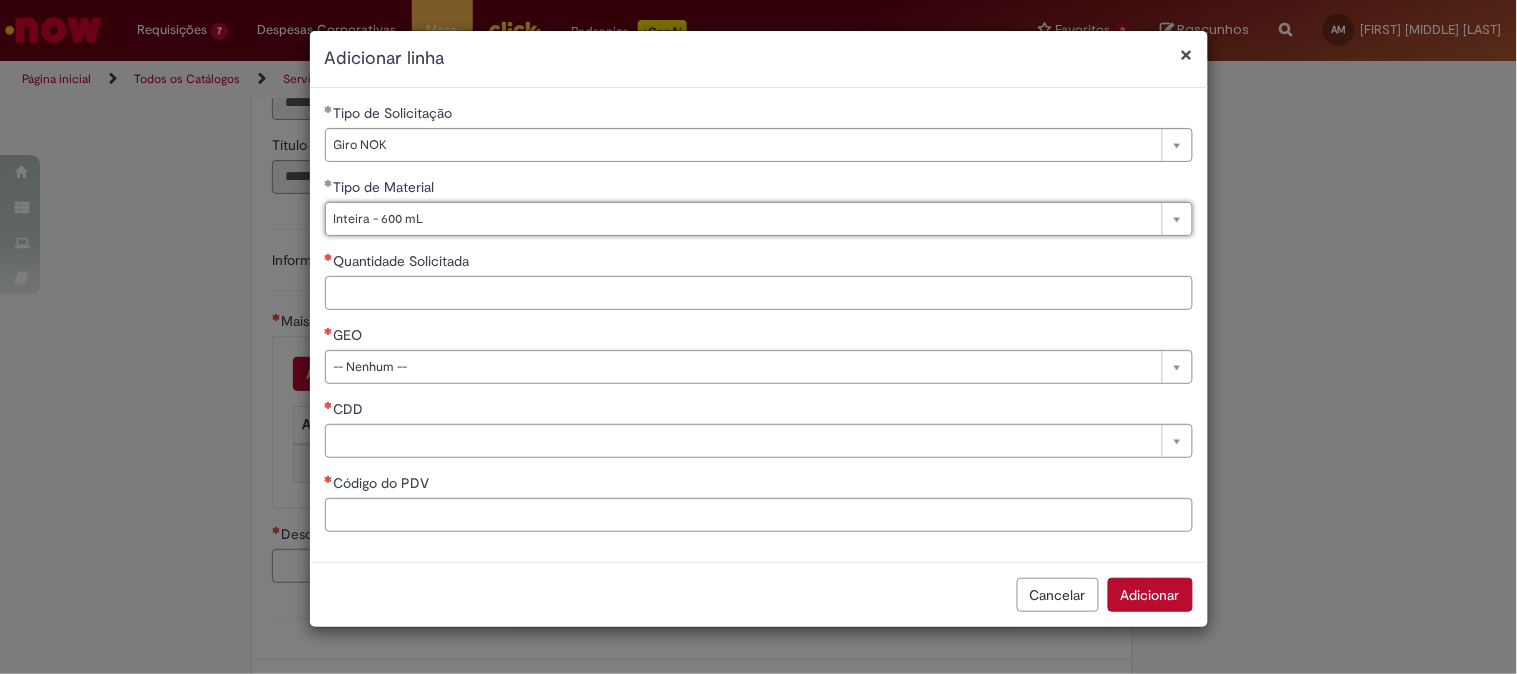 click on "Quantidade Solicitada" at bounding box center (759, 293) 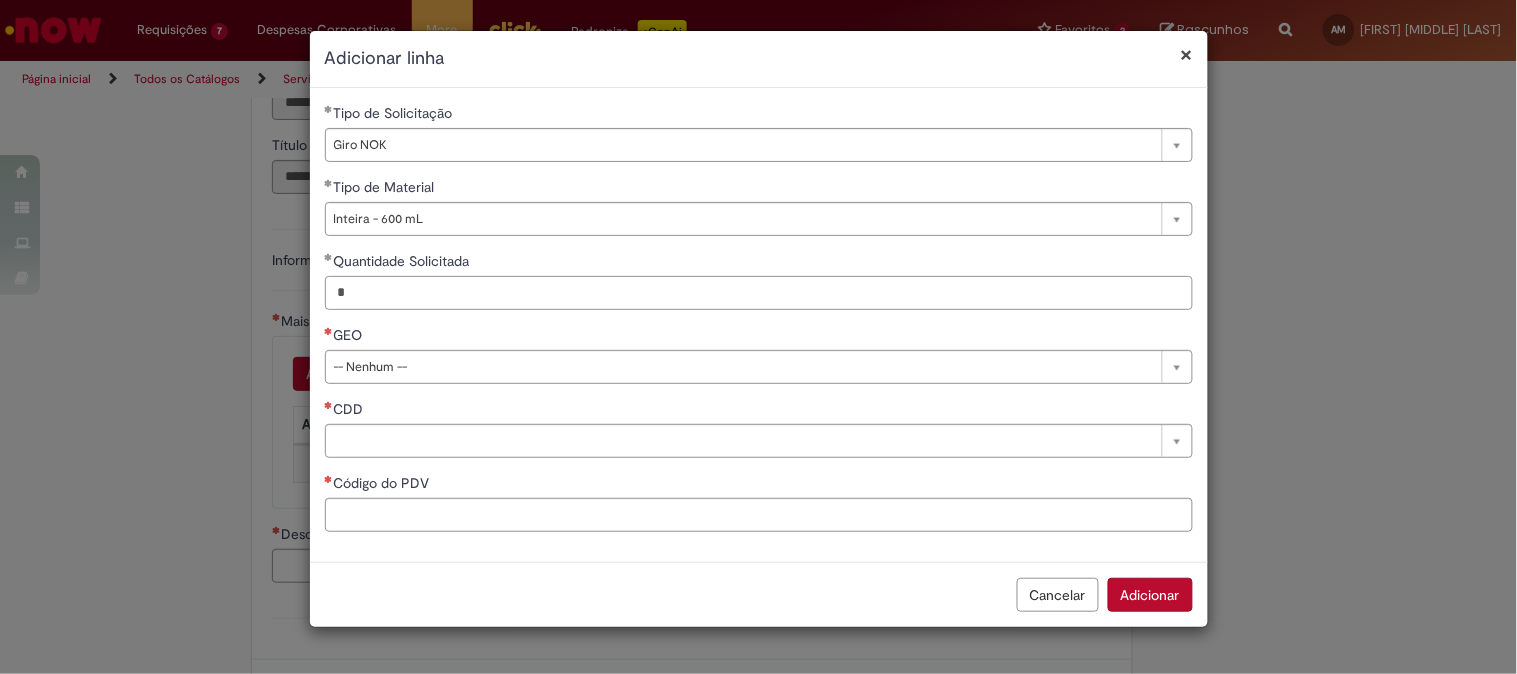 type on "*" 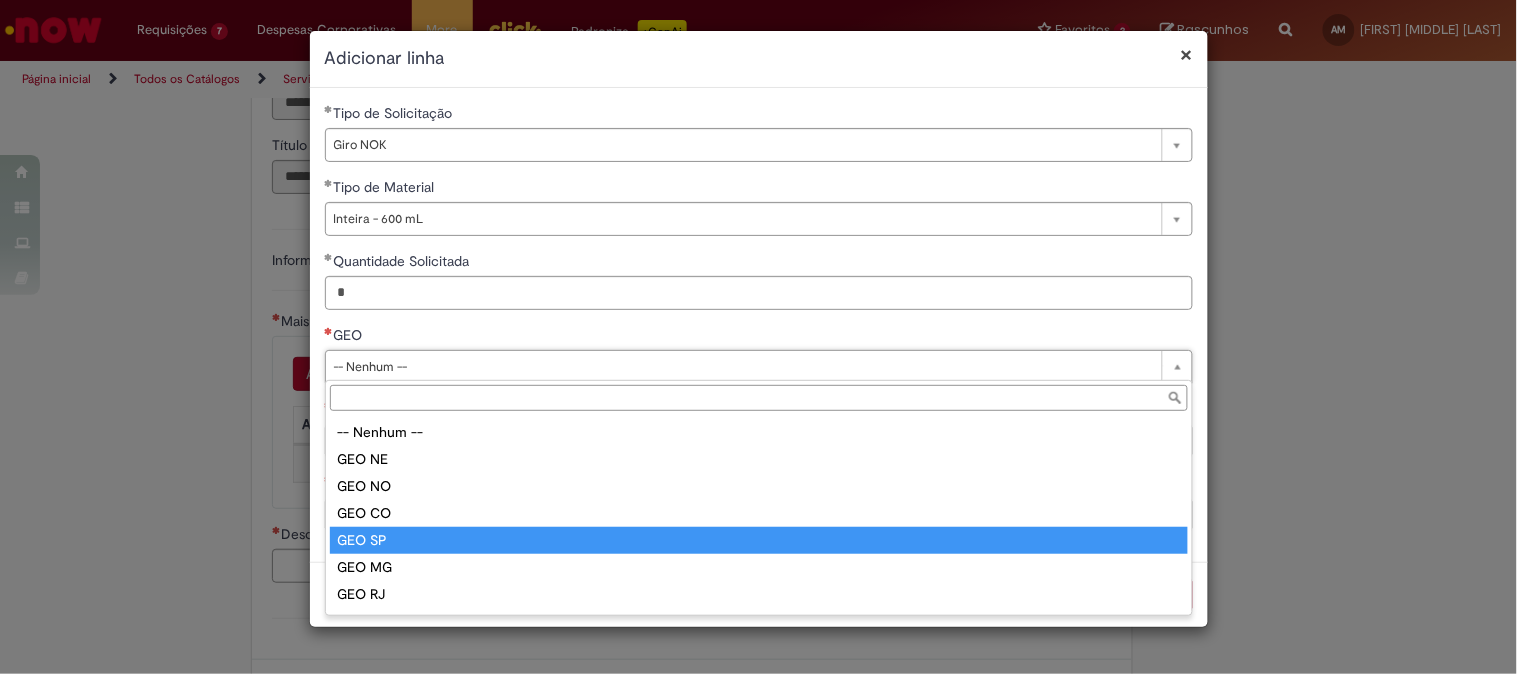 scroll, scrollTop: 50, scrollLeft: 0, axis: vertical 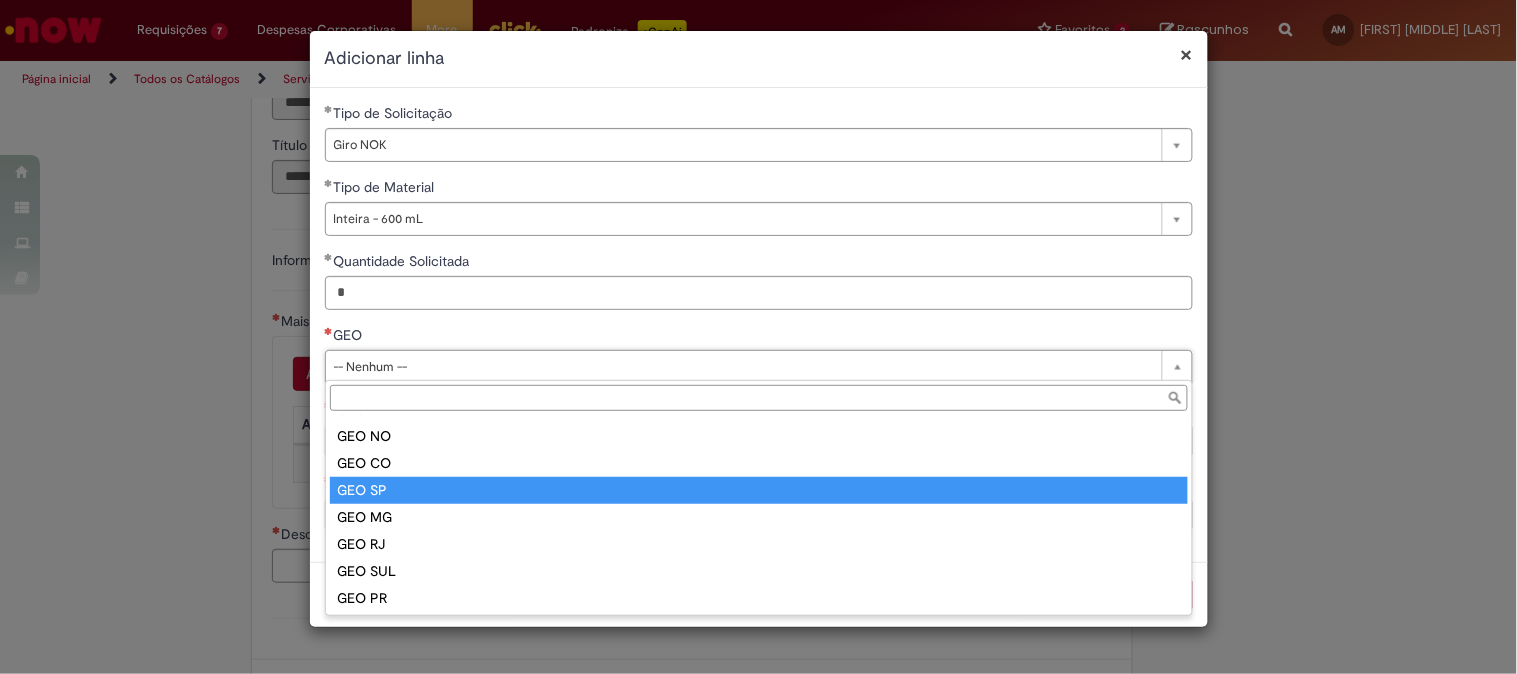 type on "******" 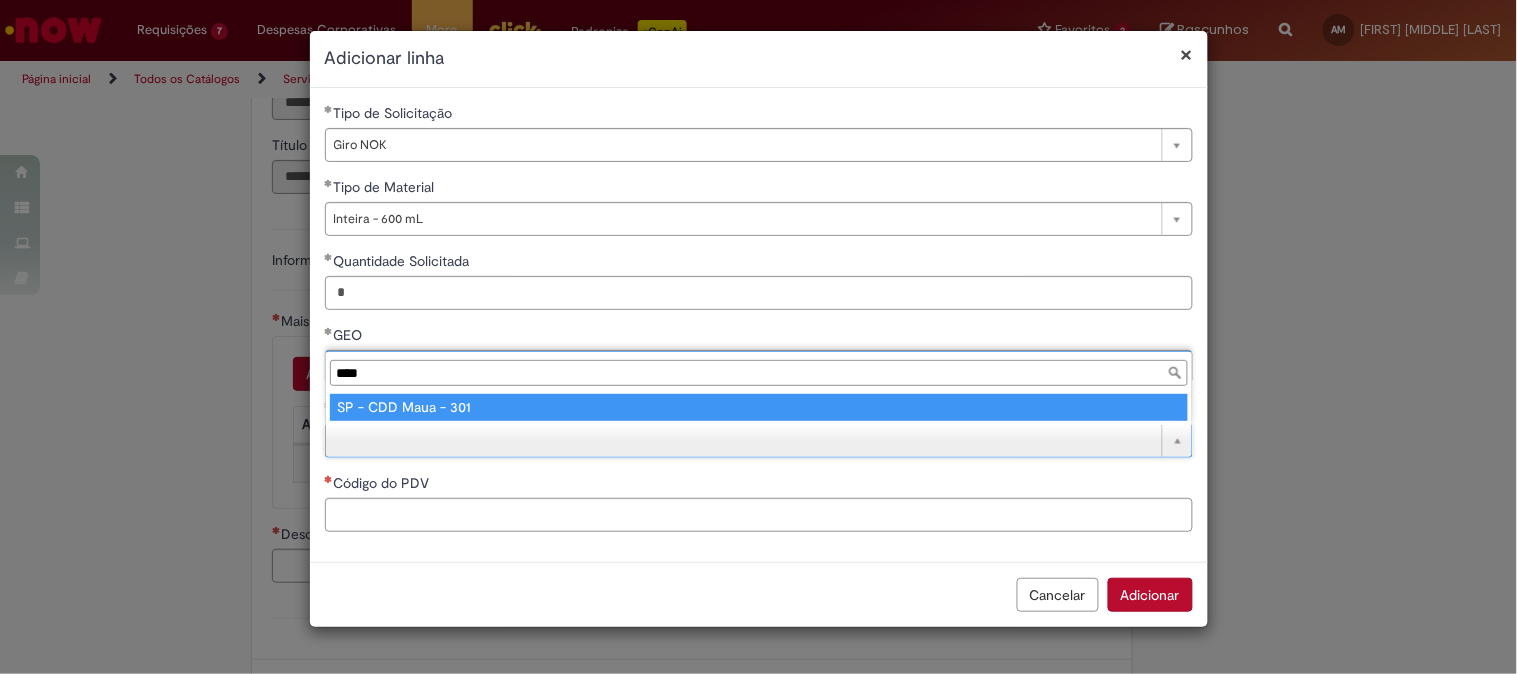 type on "****" 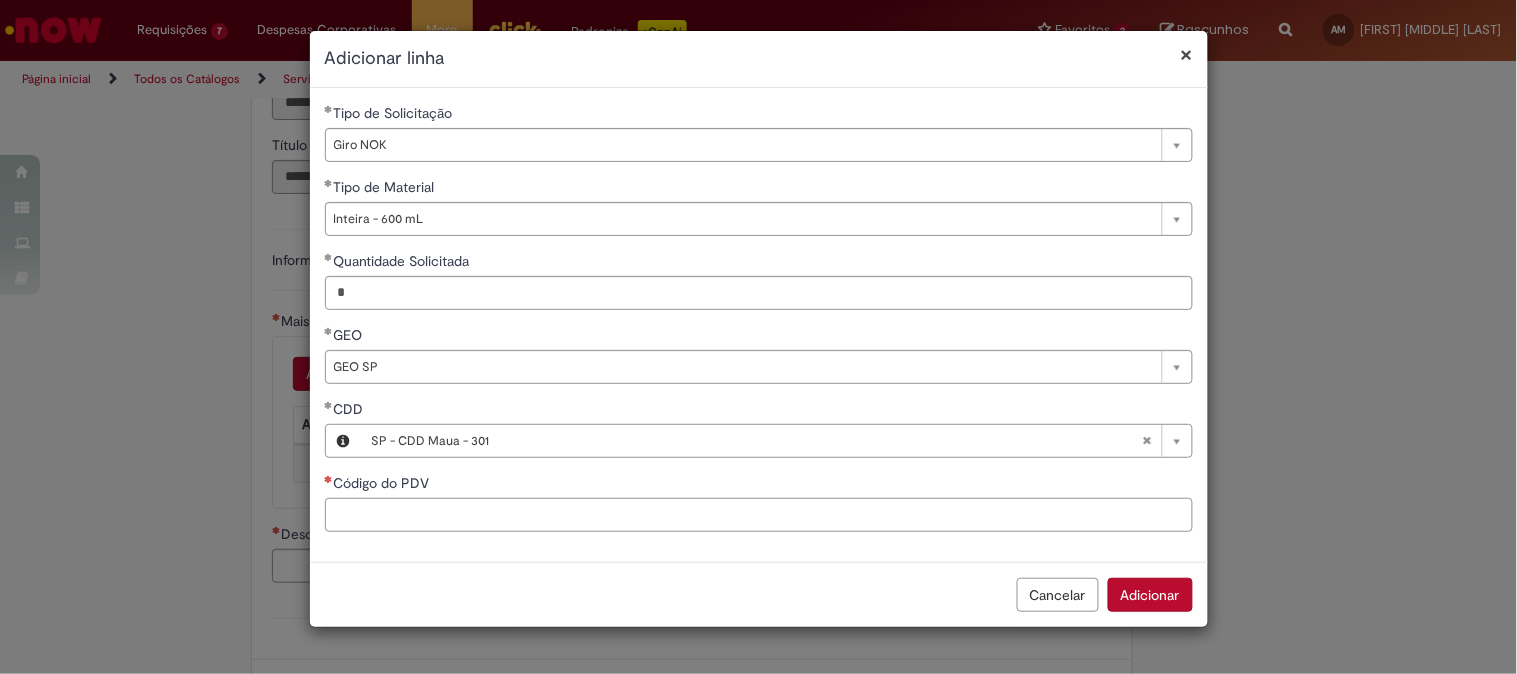 click on "Código do PDV" at bounding box center (759, 515) 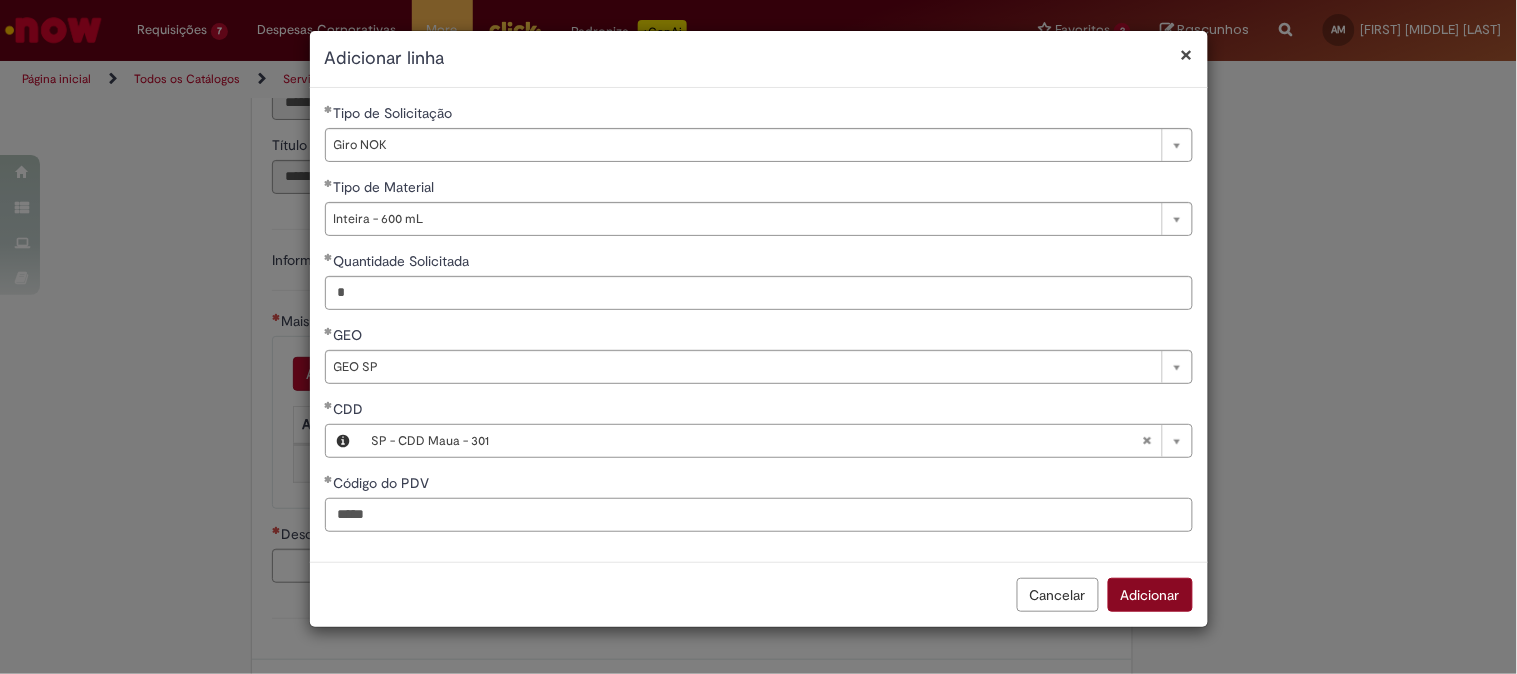 type on "*****" 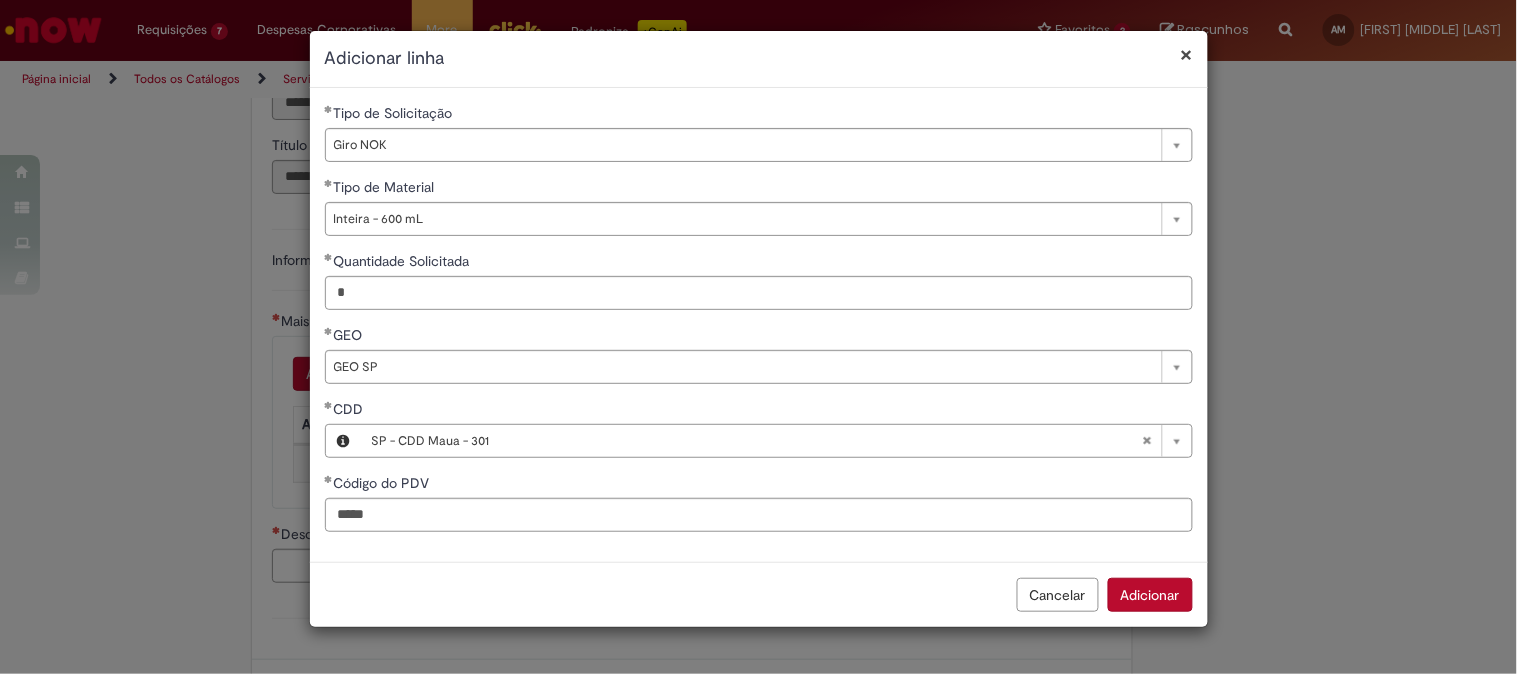 click on "Adicionar" at bounding box center [1150, 595] 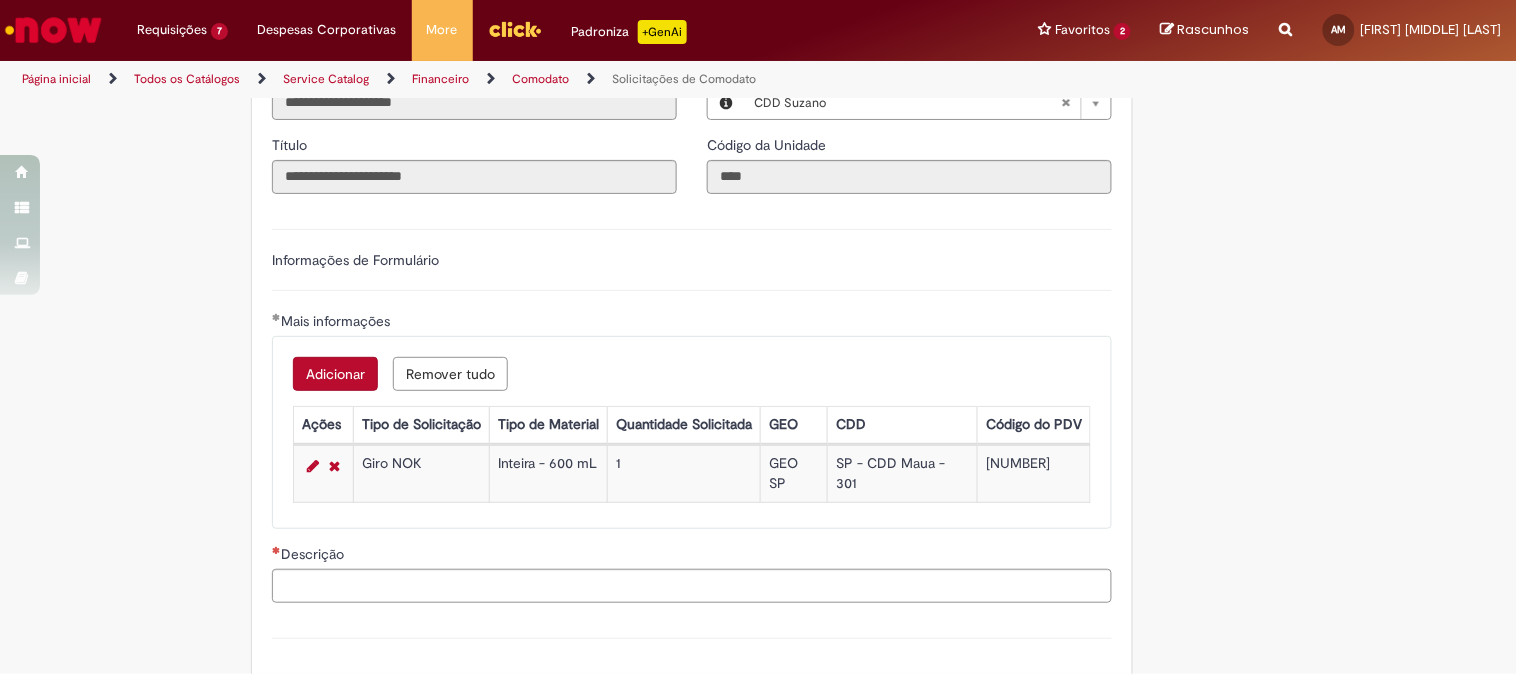 scroll, scrollTop: 555, scrollLeft: 0, axis: vertical 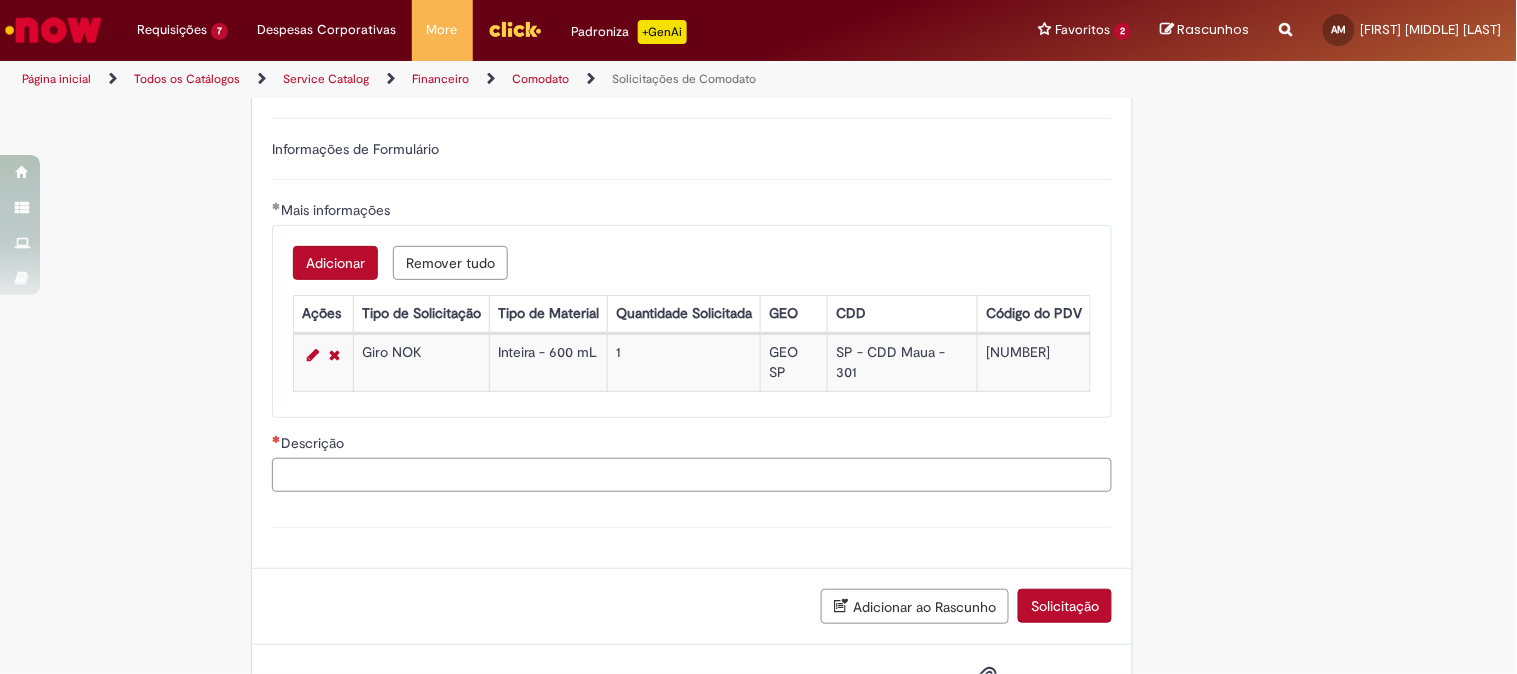 click on "Descrição" at bounding box center [692, 475] 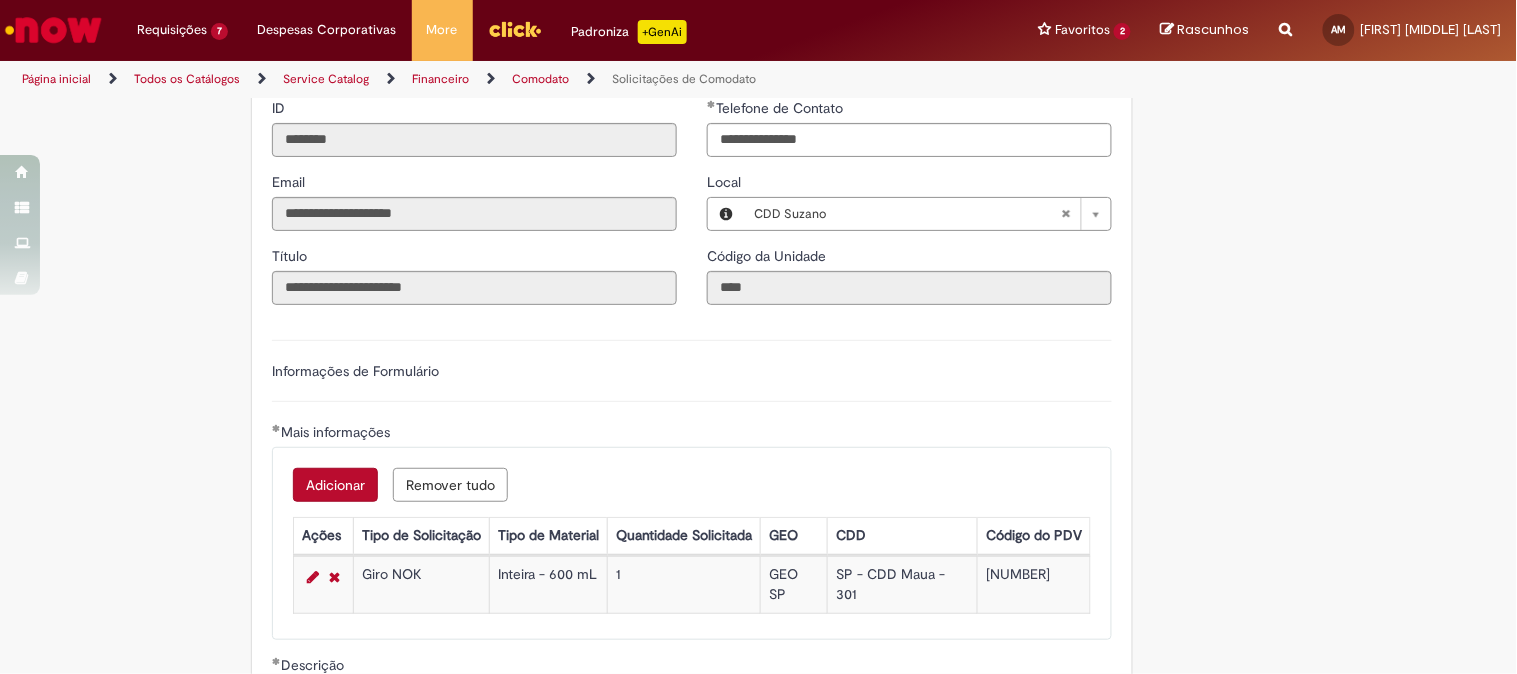 scroll, scrollTop: 444, scrollLeft: 0, axis: vertical 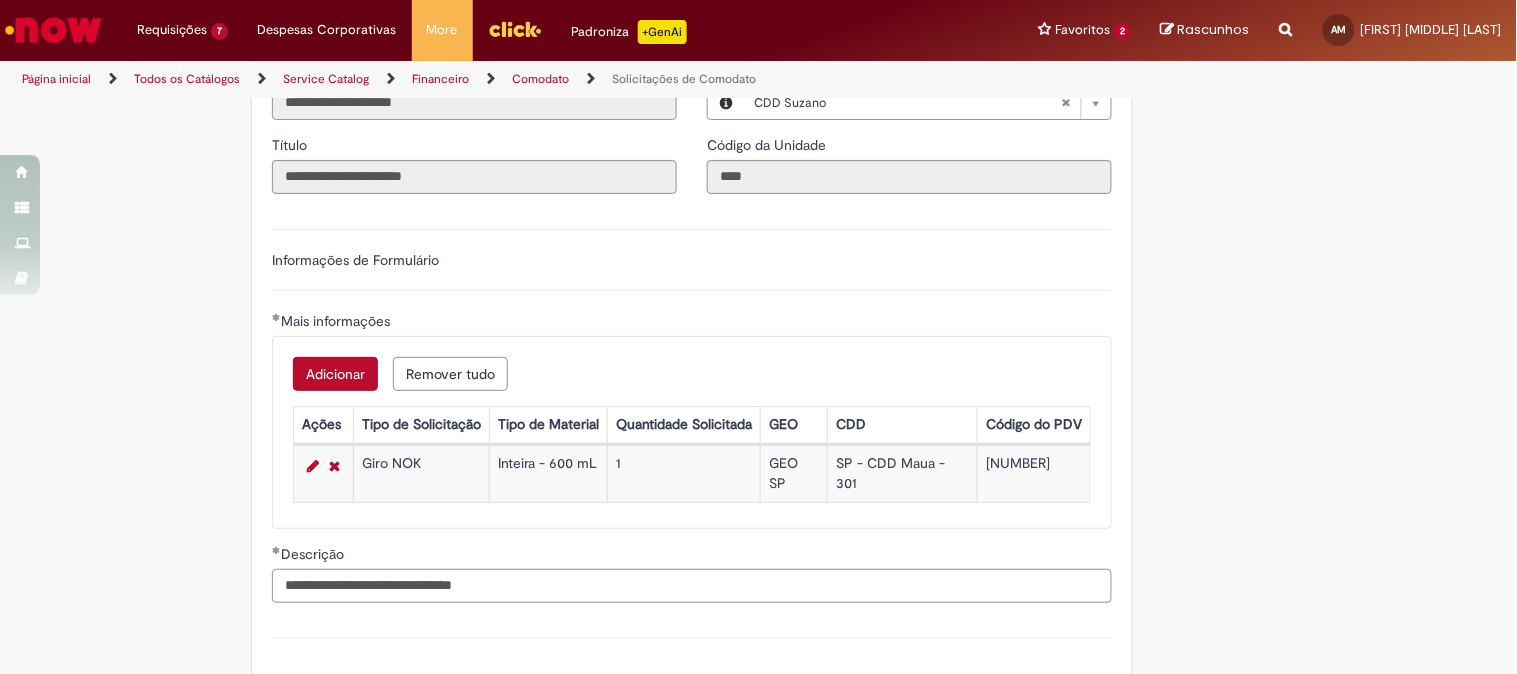 type on "**********" 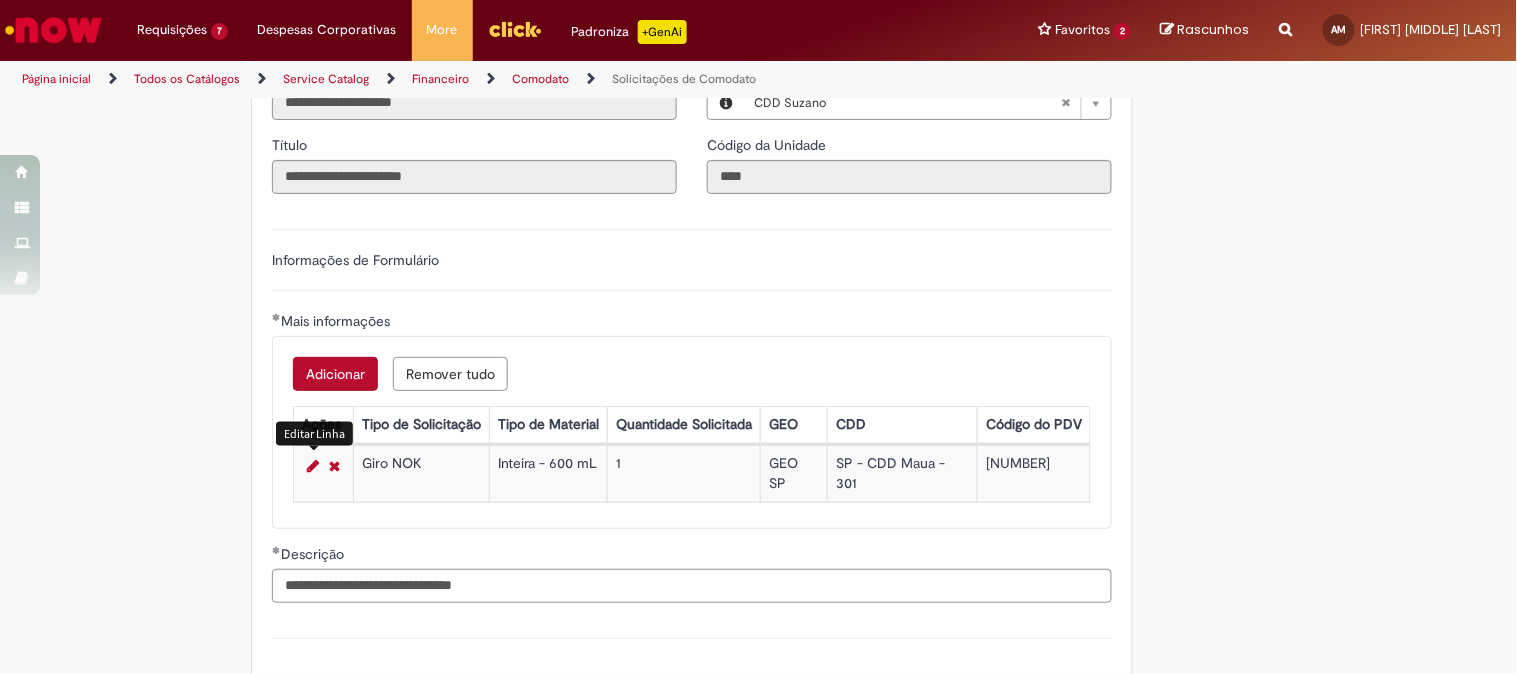 click at bounding box center (313, 466) 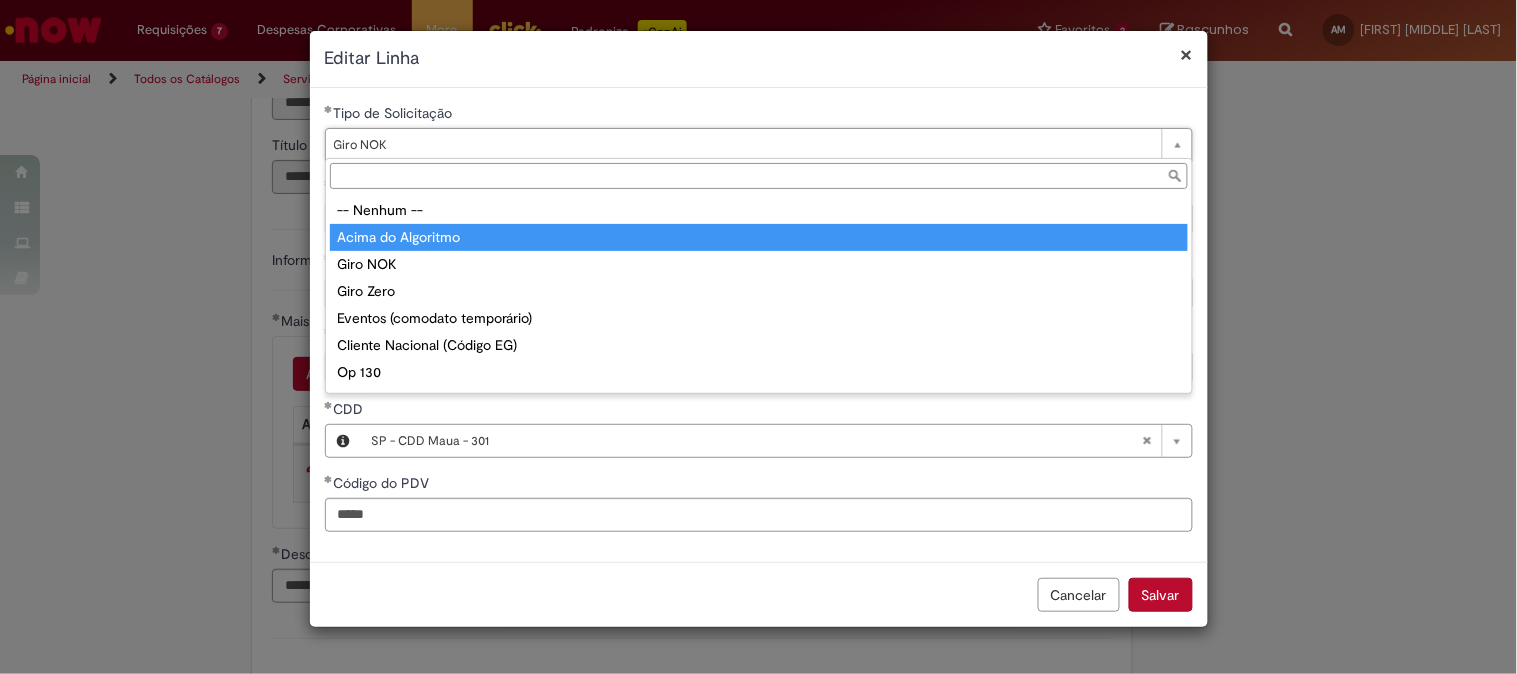 type on "**********" 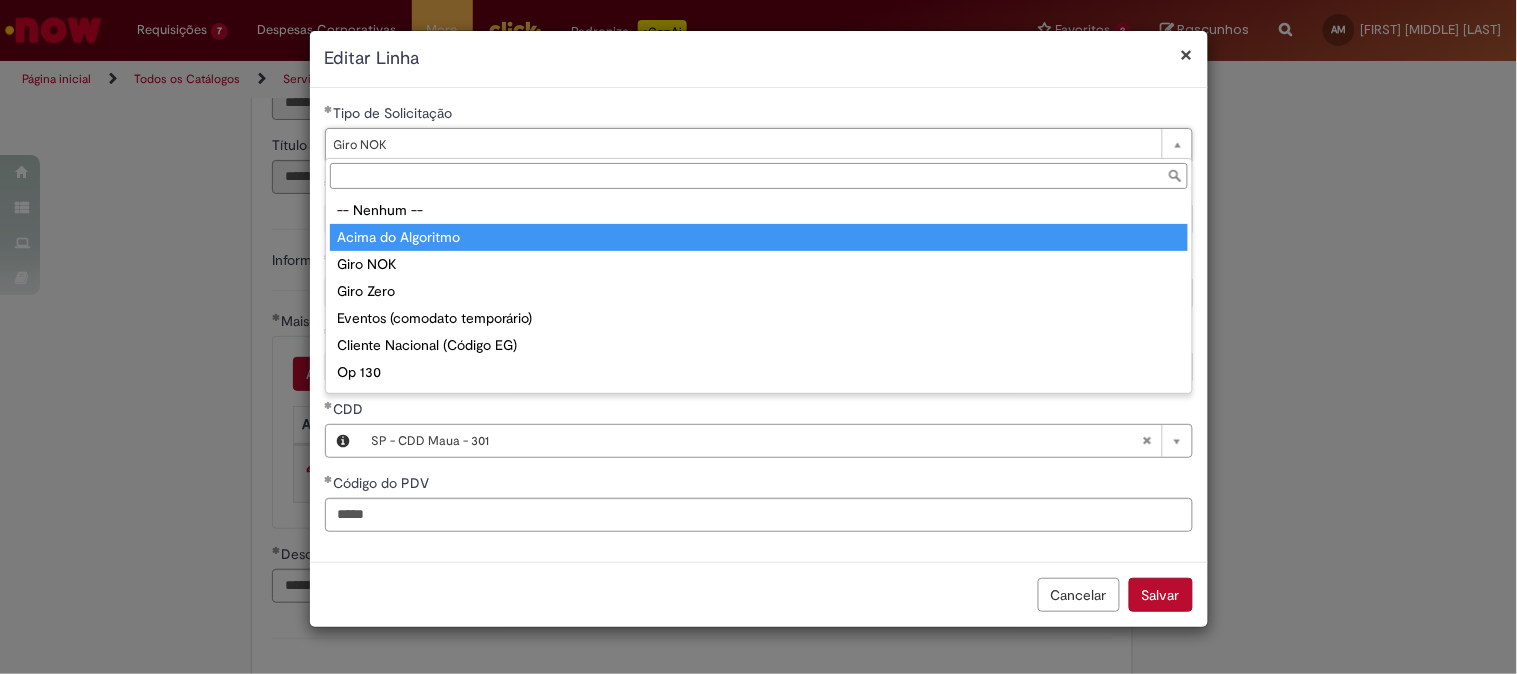 scroll, scrollTop: 0, scrollLeft: 58, axis: horizontal 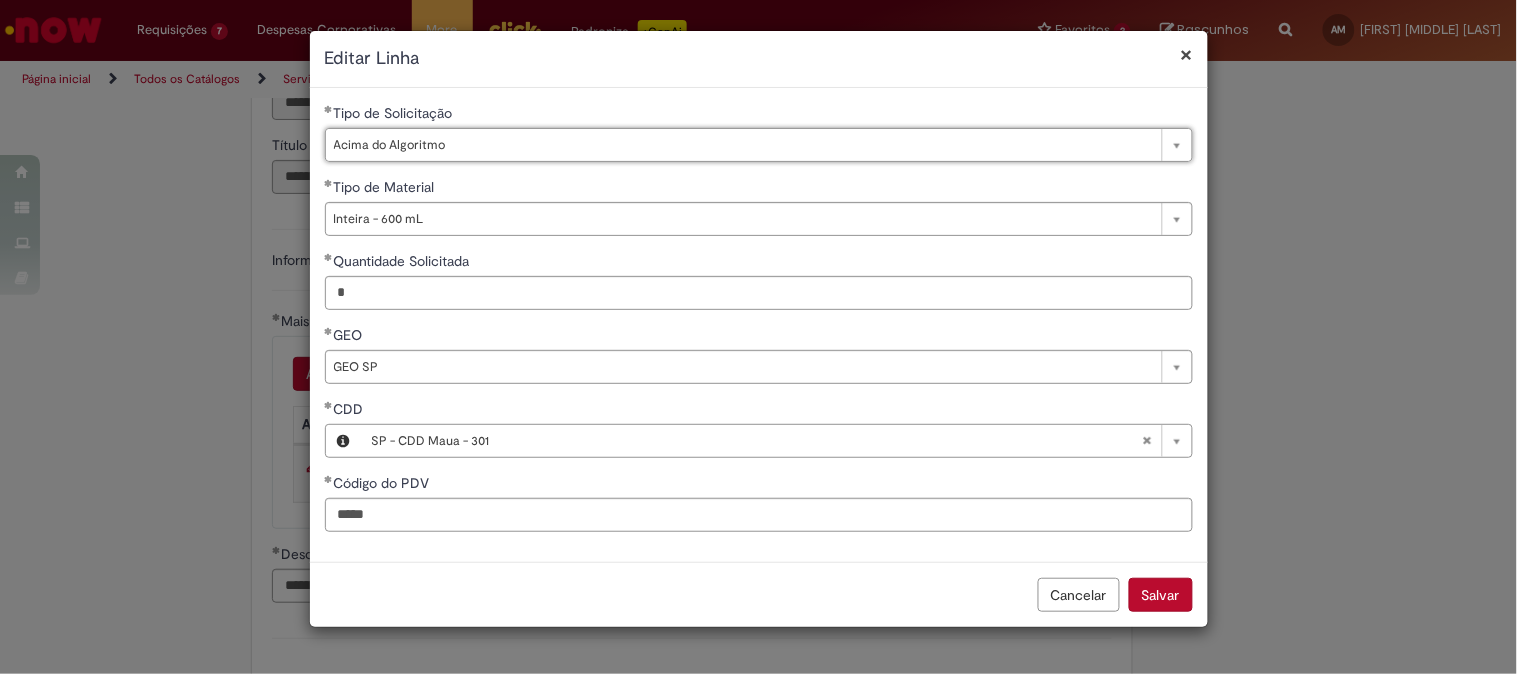 click on "Salvar" at bounding box center [1161, 595] 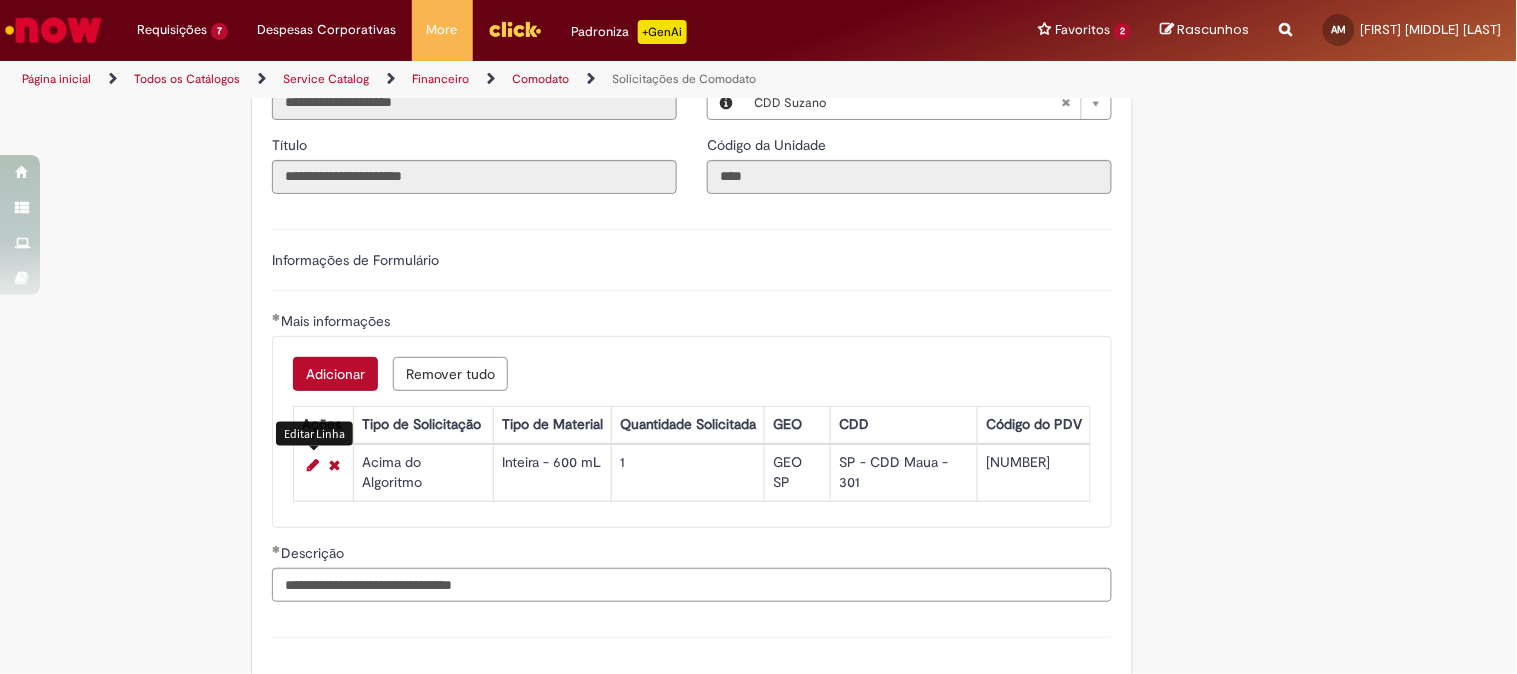 scroll, scrollTop: 0, scrollLeft: 0, axis: both 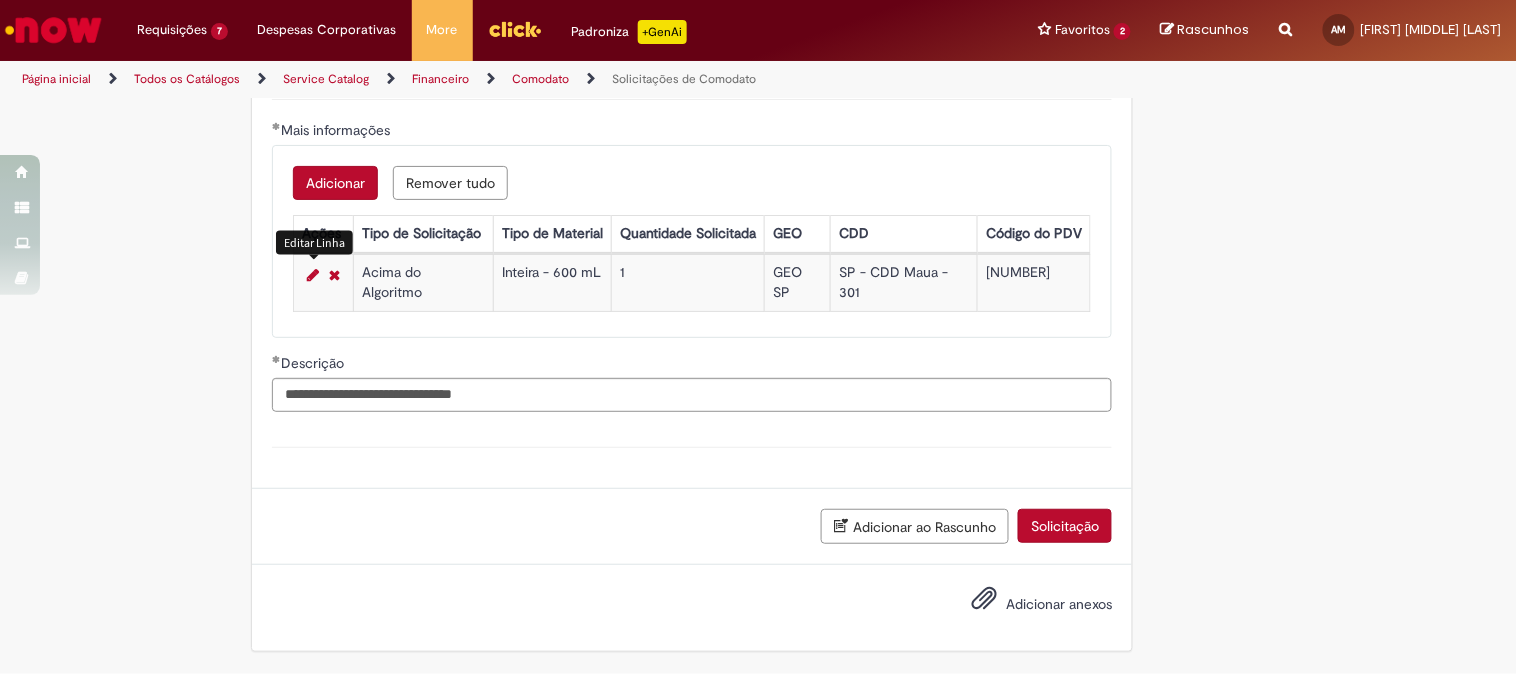 click at bounding box center (313, 275) 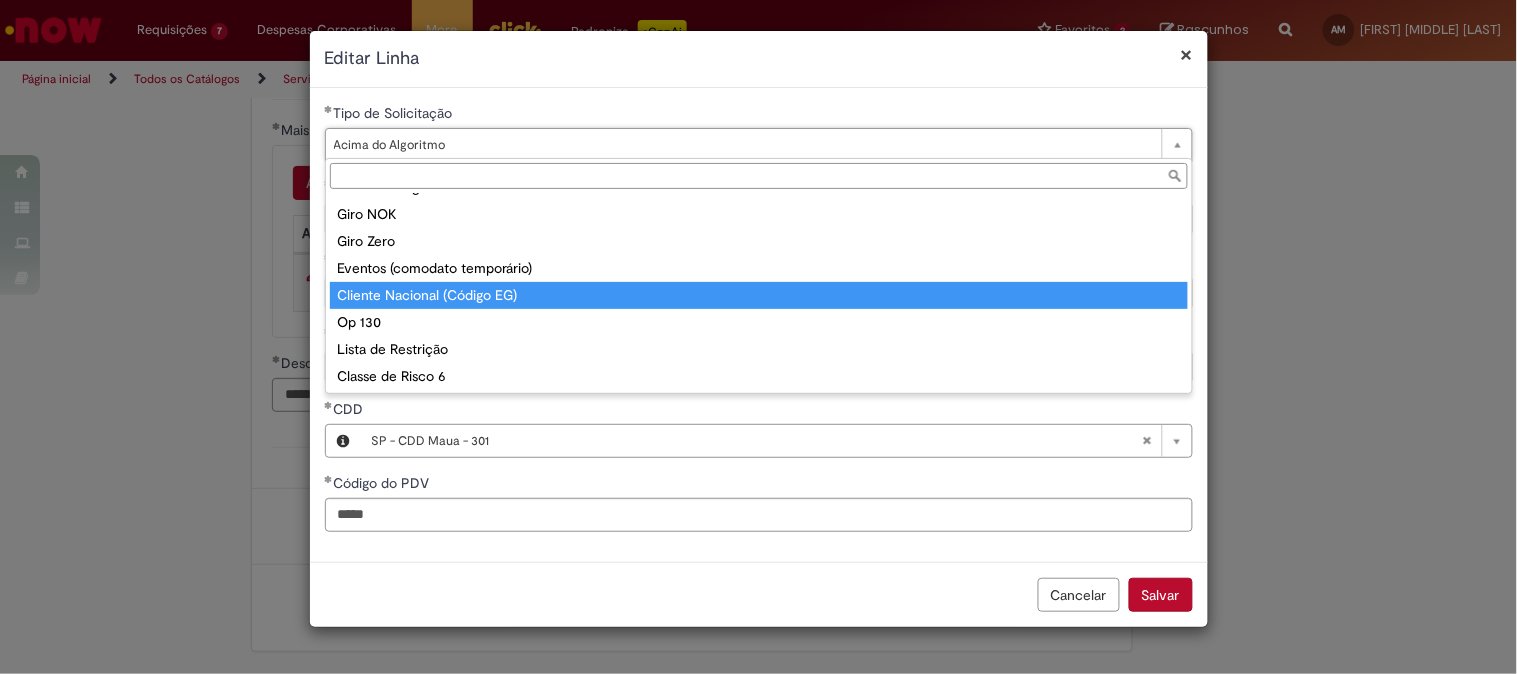 scroll, scrollTop: 0, scrollLeft: 0, axis: both 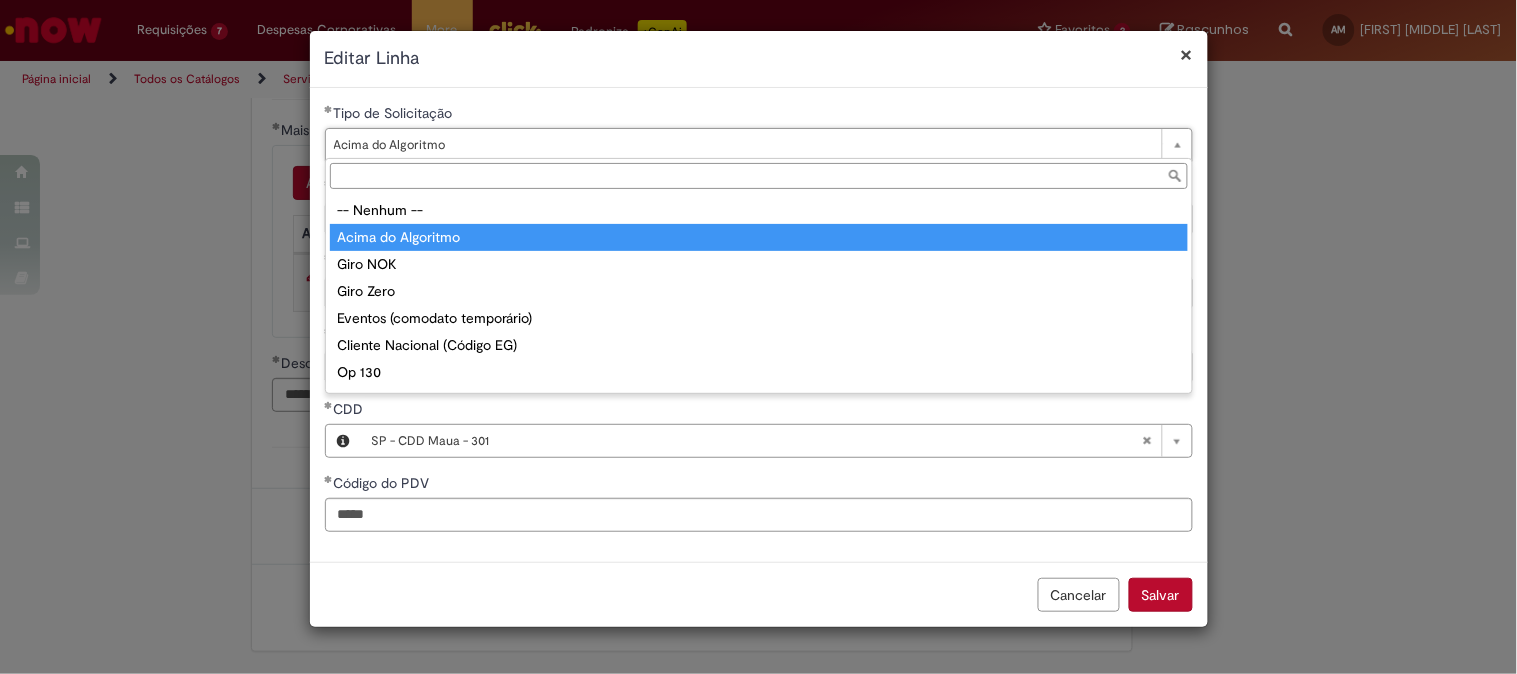 type on "**********" 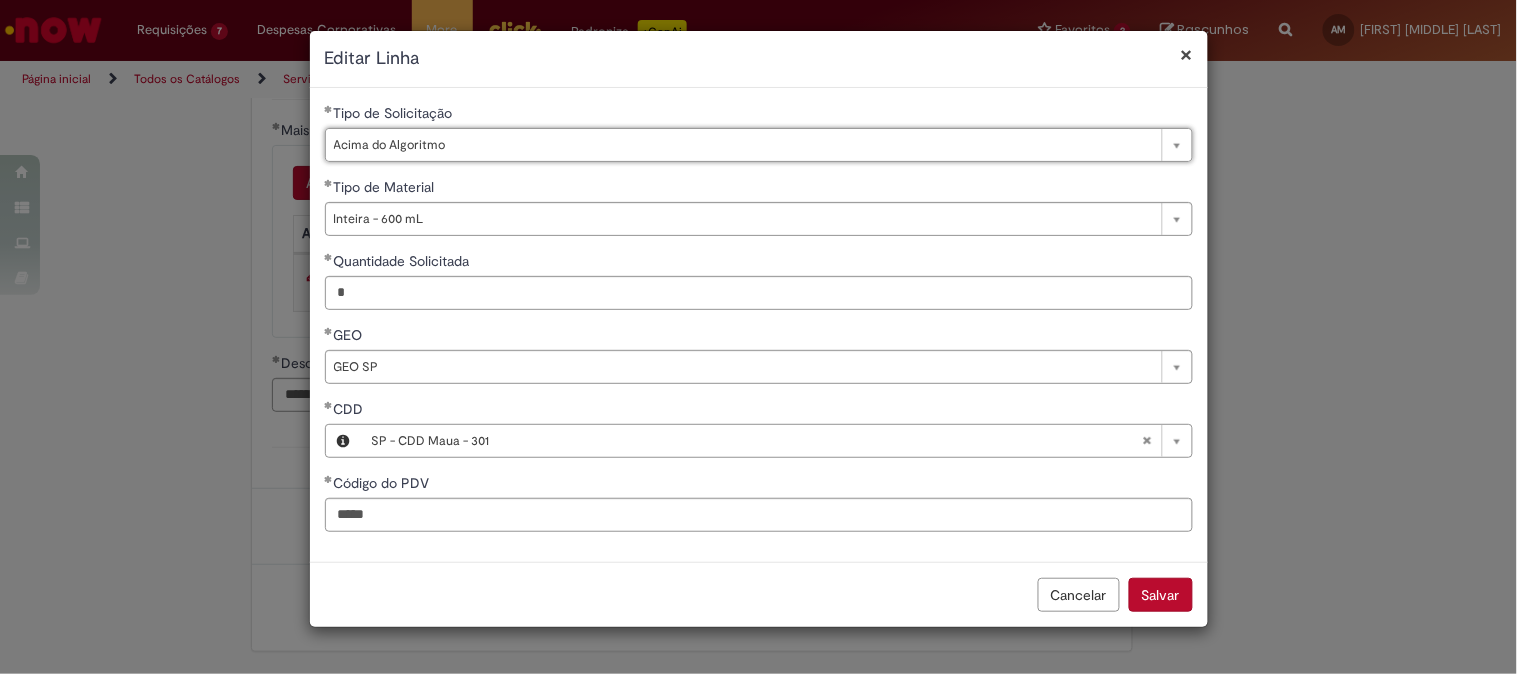 scroll, scrollTop: 0, scrollLeft: 122, axis: horizontal 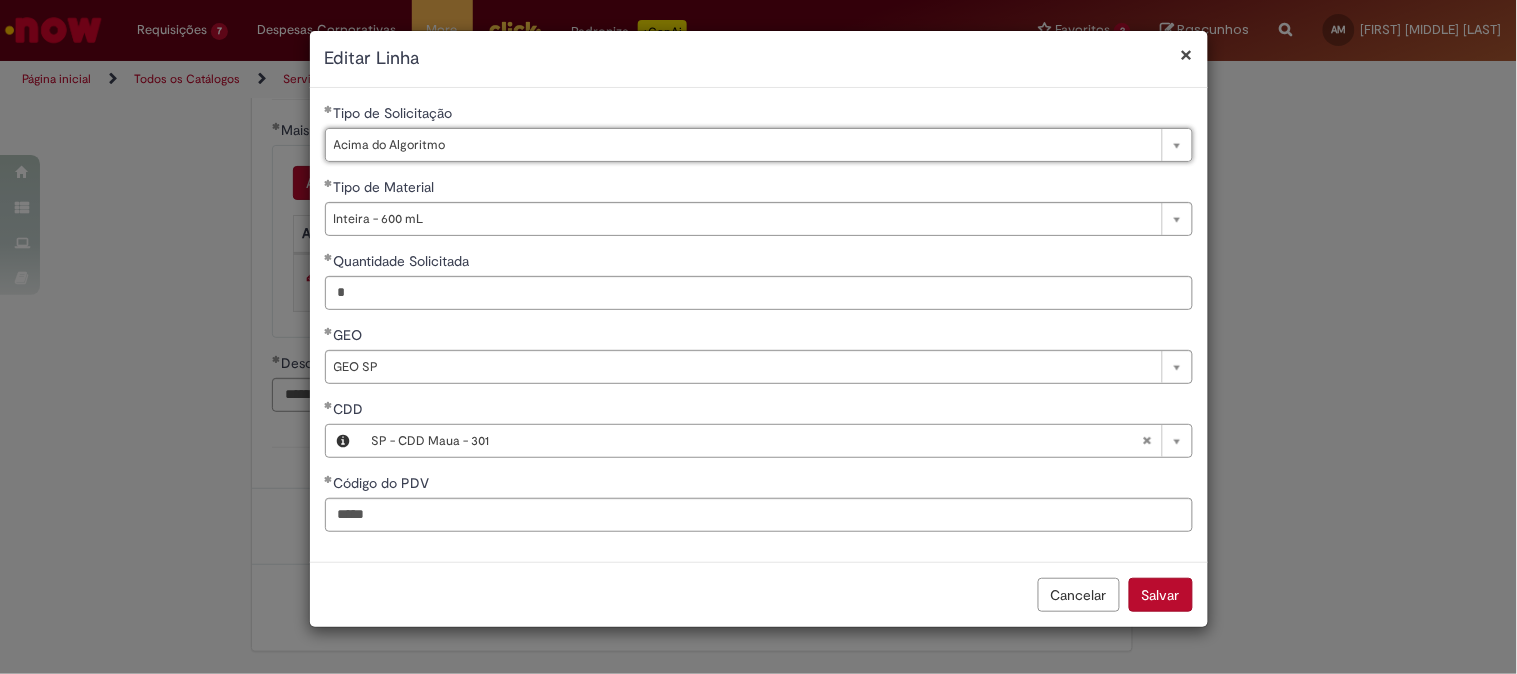 click on "Salvar" at bounding box center [1161, 595] 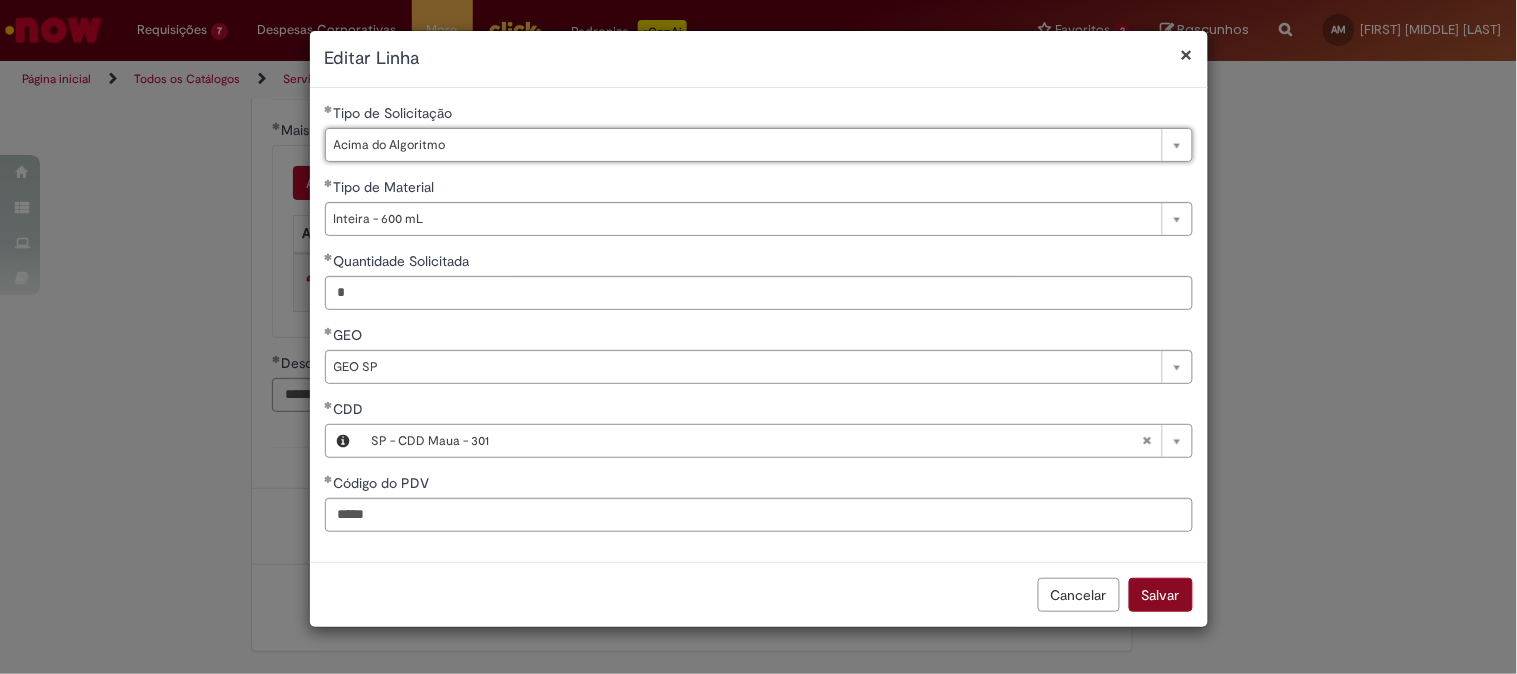 scroll, scrollTop: 0, scrollLeft: 0, axis: both 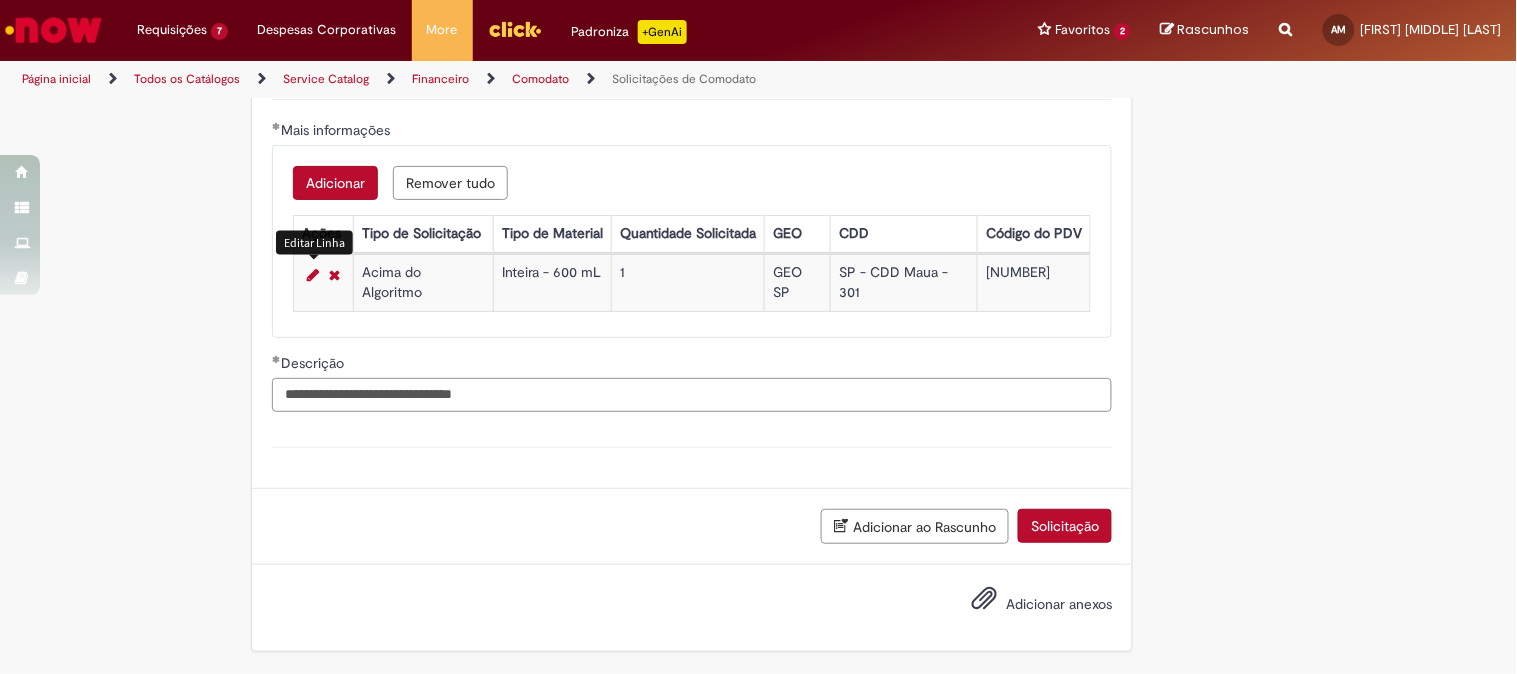 click on "**********" at bounding box center (692, 395) 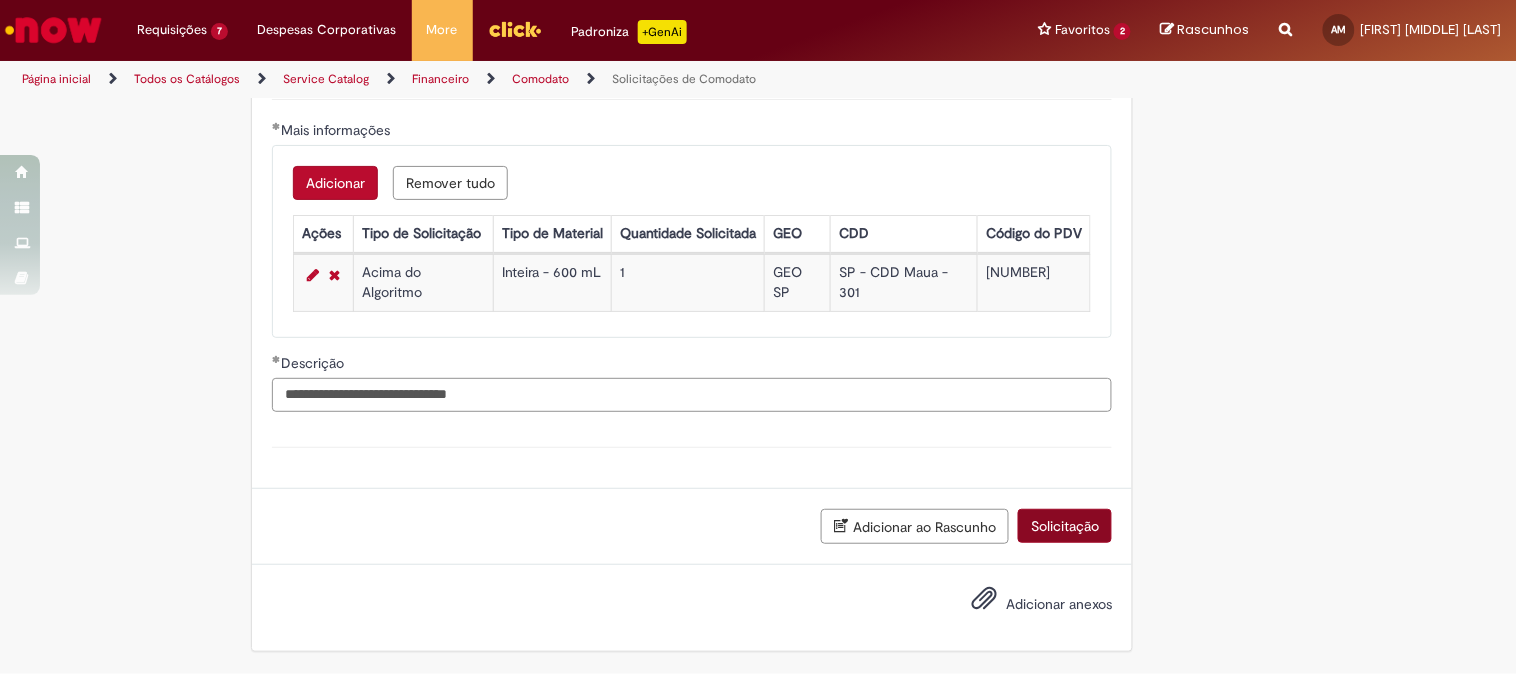 type on "**********" 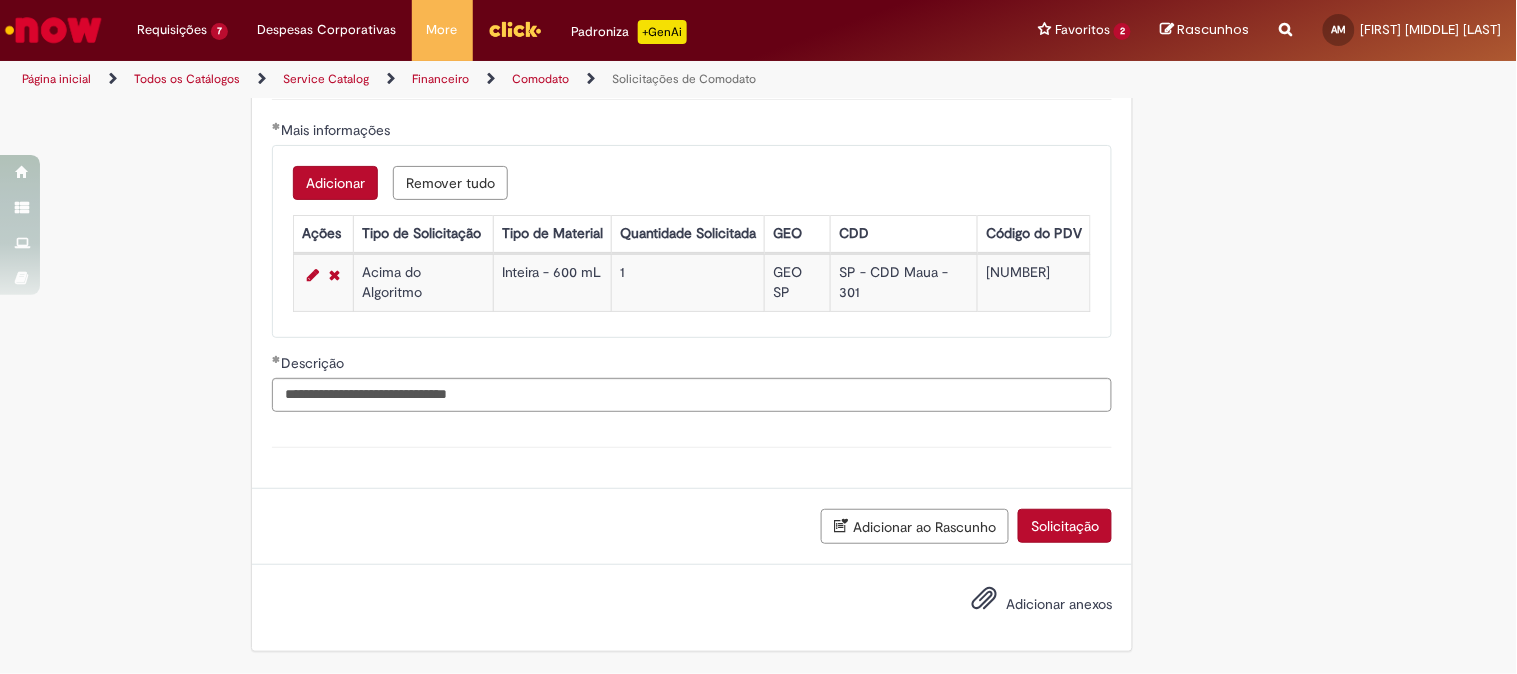 click on "Solicitação" at bounding box center [1065, 526] 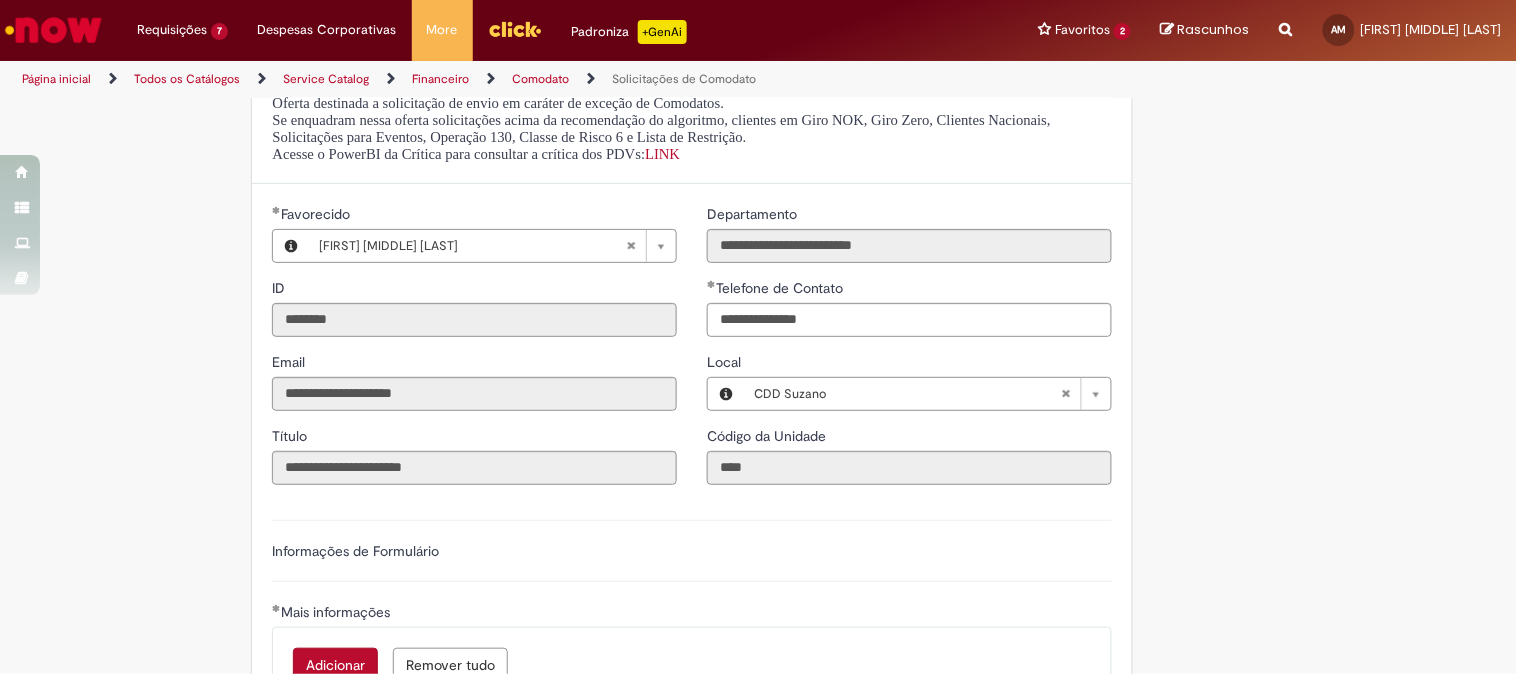 scroll, scrollTop: 0, scrollLeft: 0, axis: both 